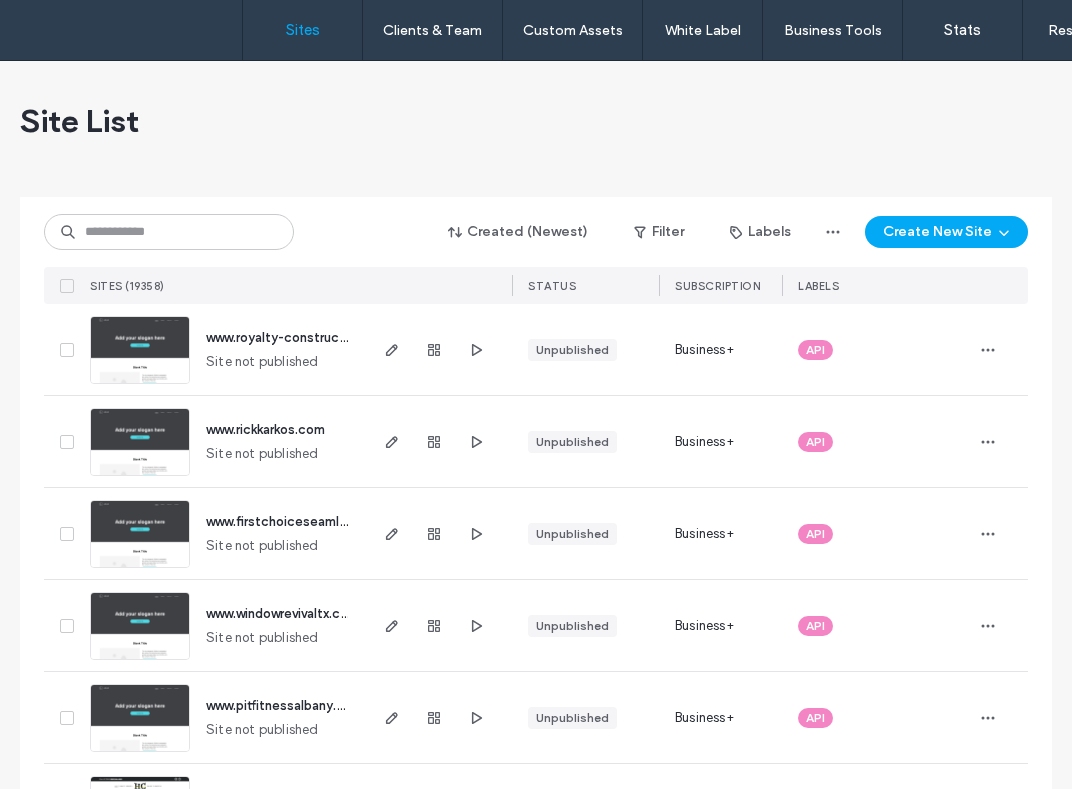 scroll, scrollTop: 0, scrollLeft: 0, axis: both 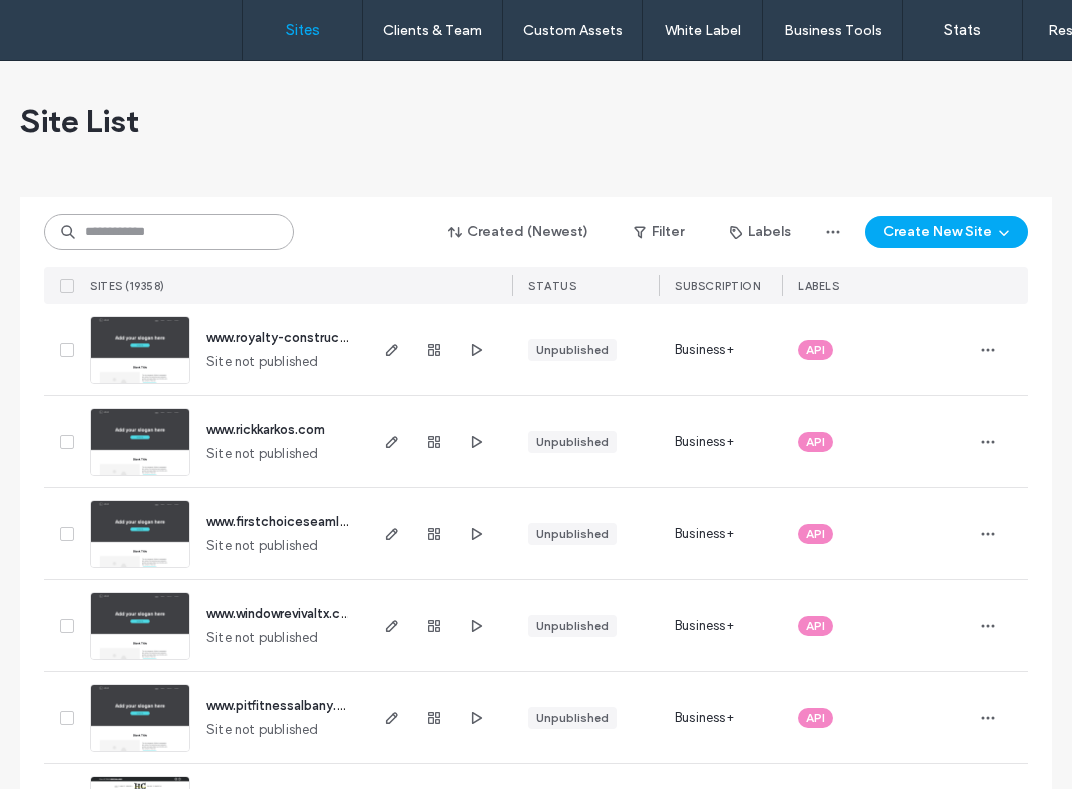 click at bounding box center [169, 232] 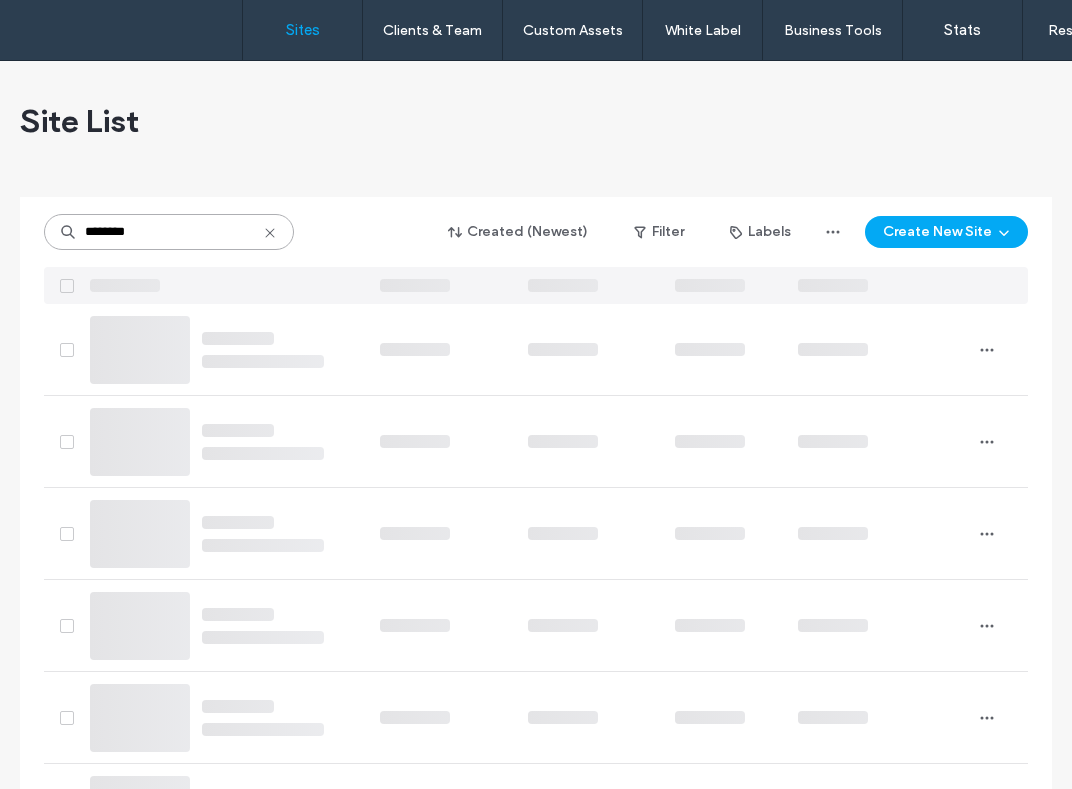 type on "********" 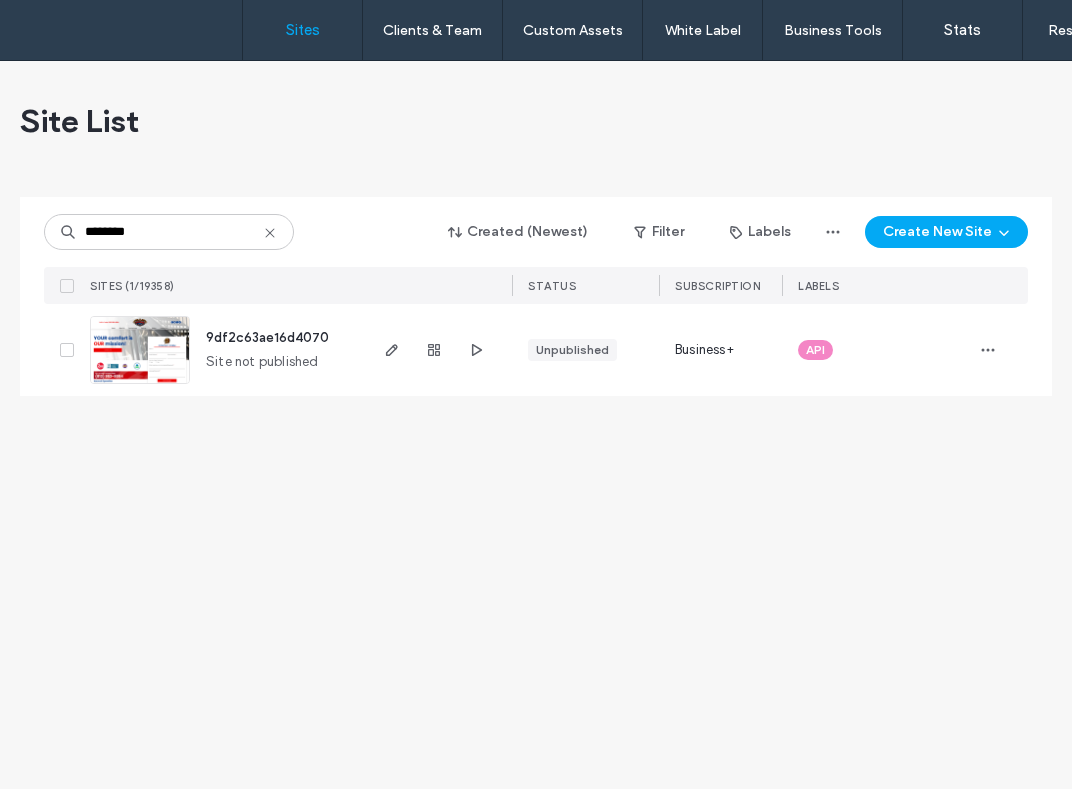 click at bounding box center [140, 385] 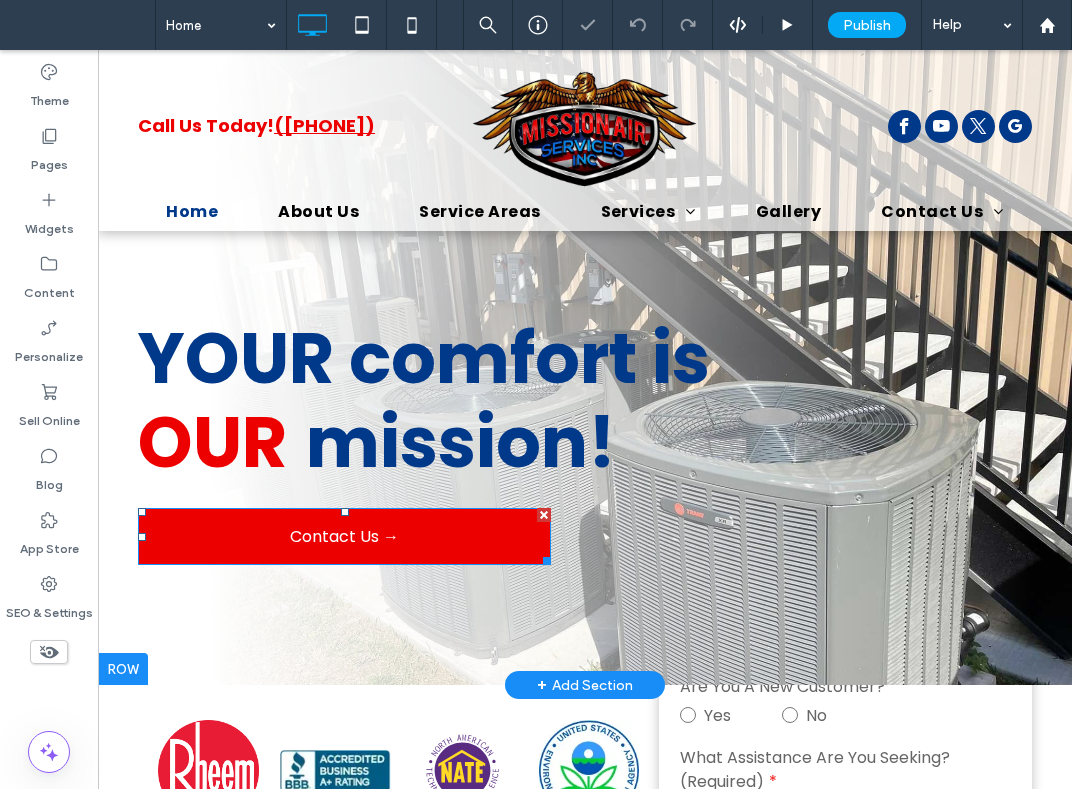 scroll, scrollTop: 0, scrollLeft: 0, axis: both 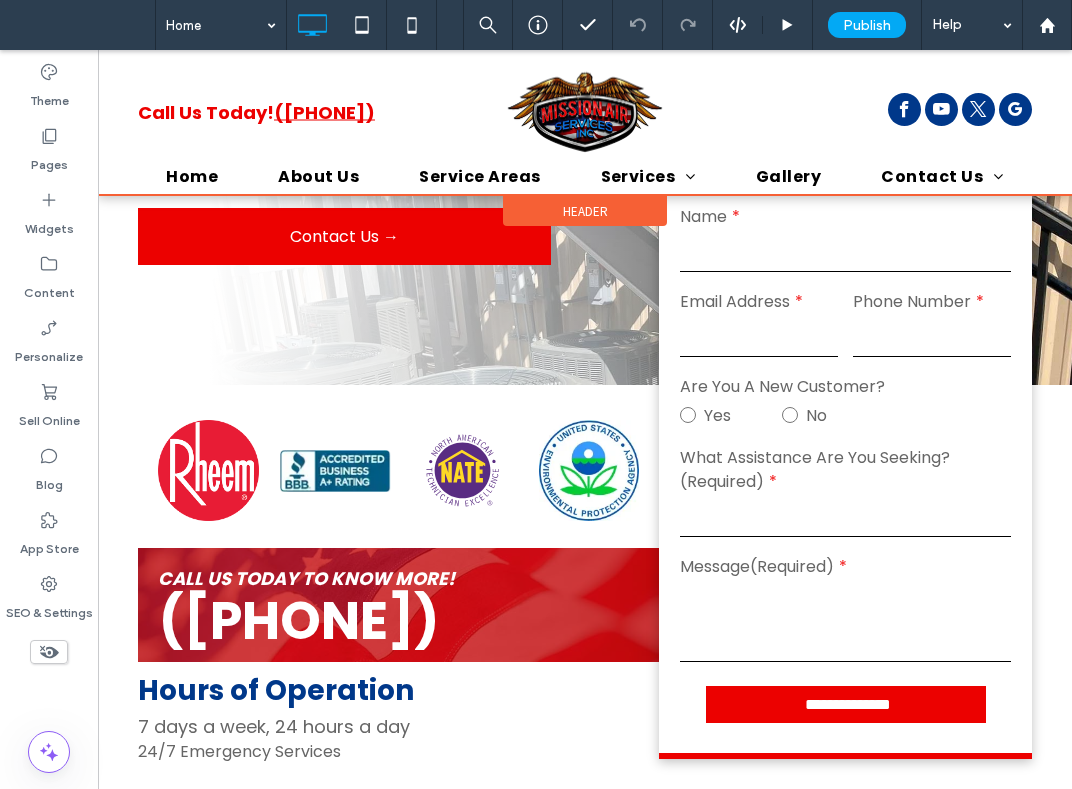 click at bounding box center [585, 122] 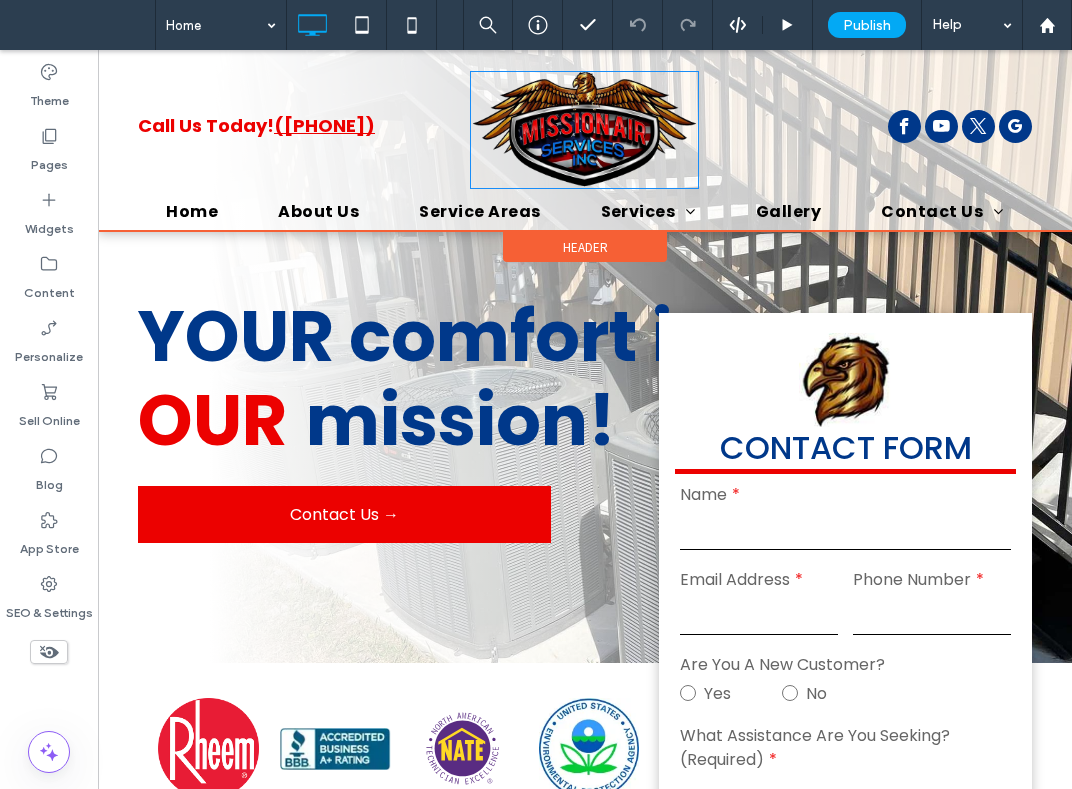 scroll, scrollTop: 0, scrollLeft: 0, axis: both 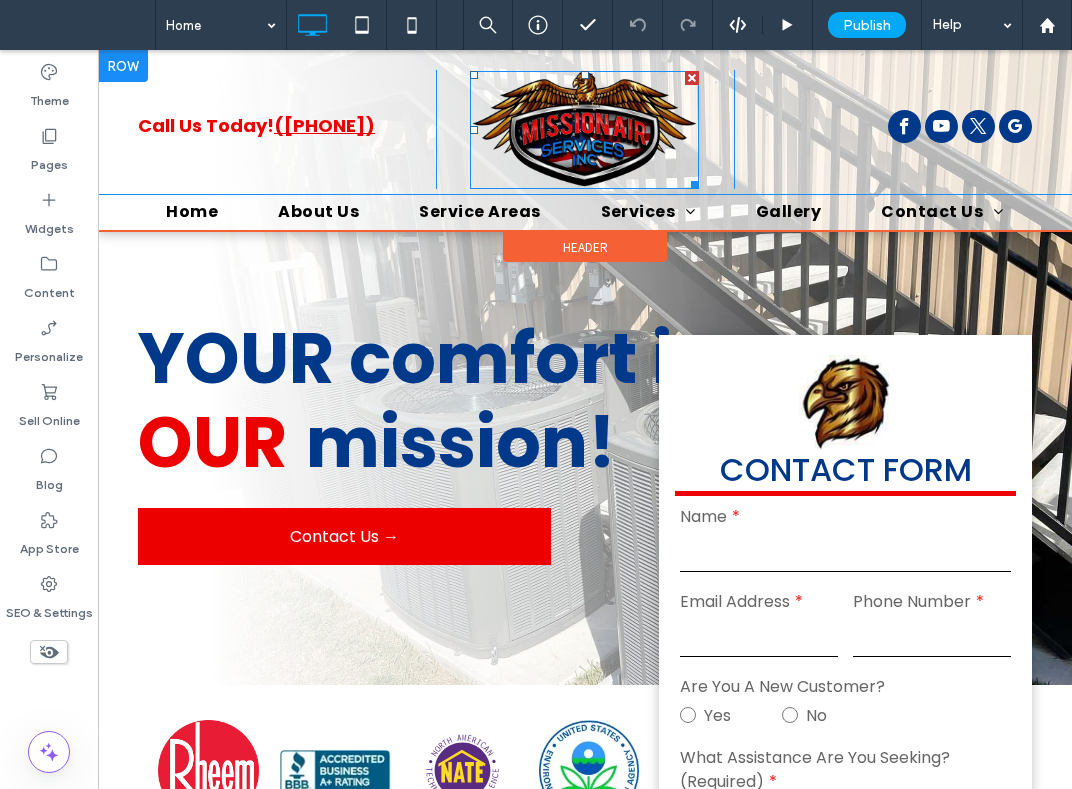 click at bounding box center [584, 130] 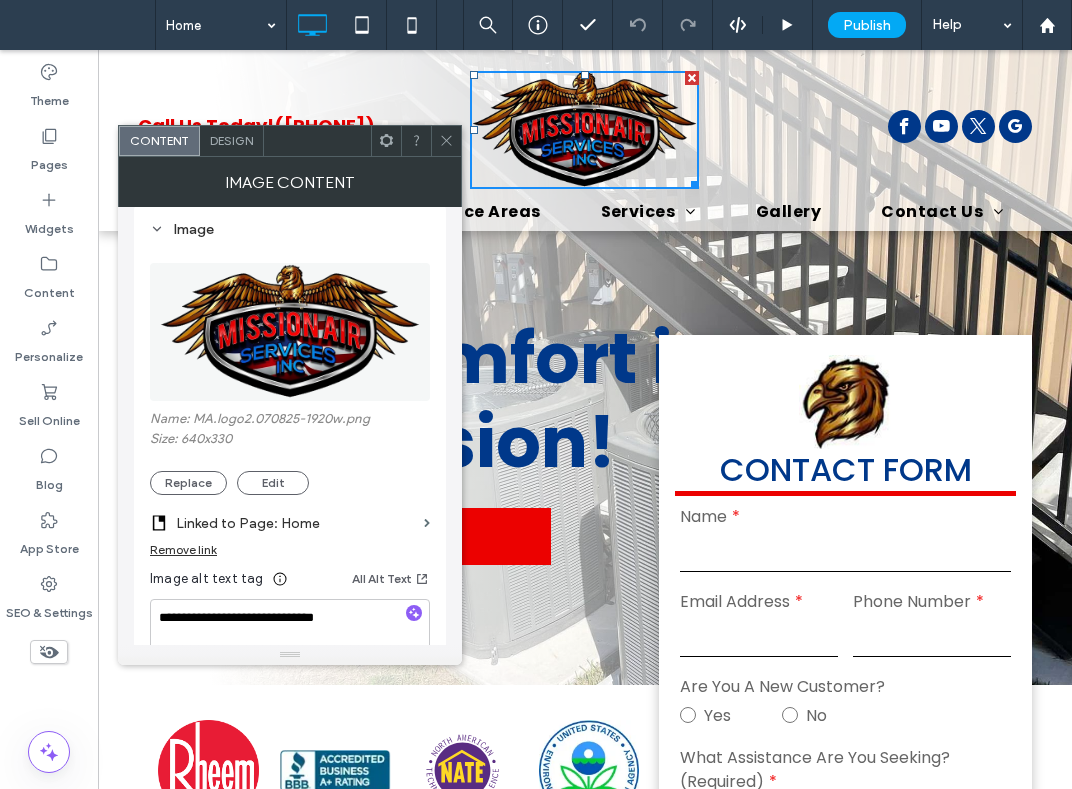 scroll, scrollTop: 300, scrollLeft: 0, axis: vertical 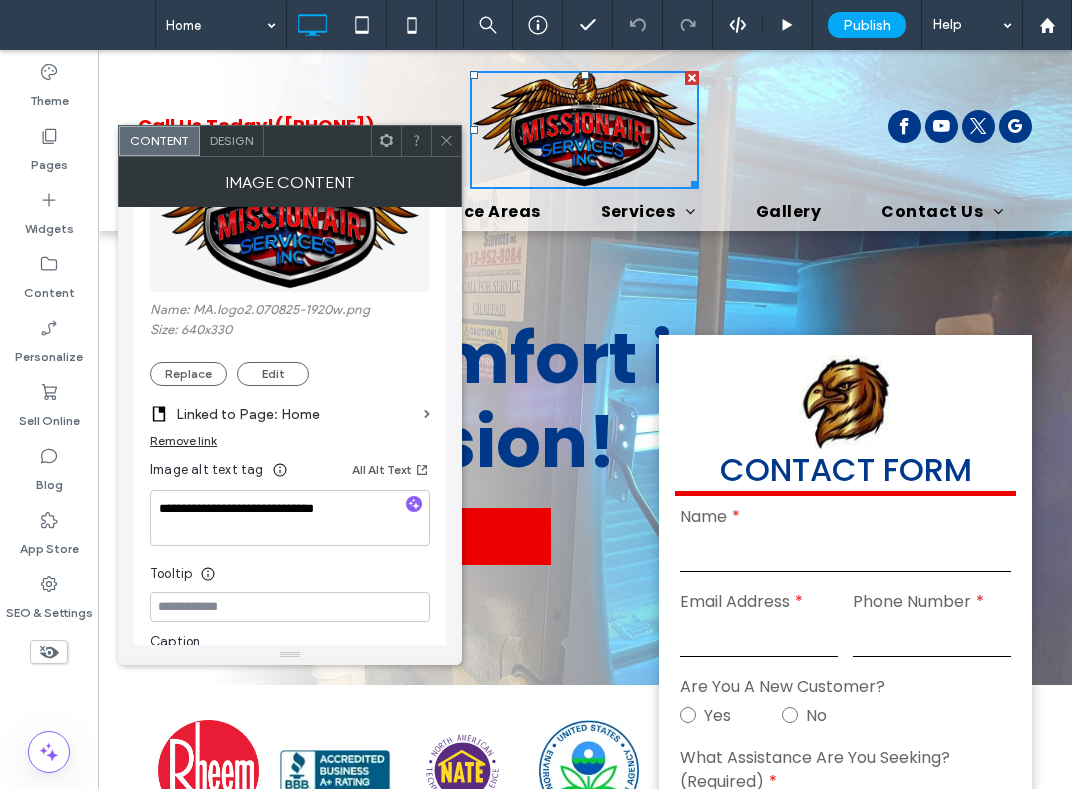 click 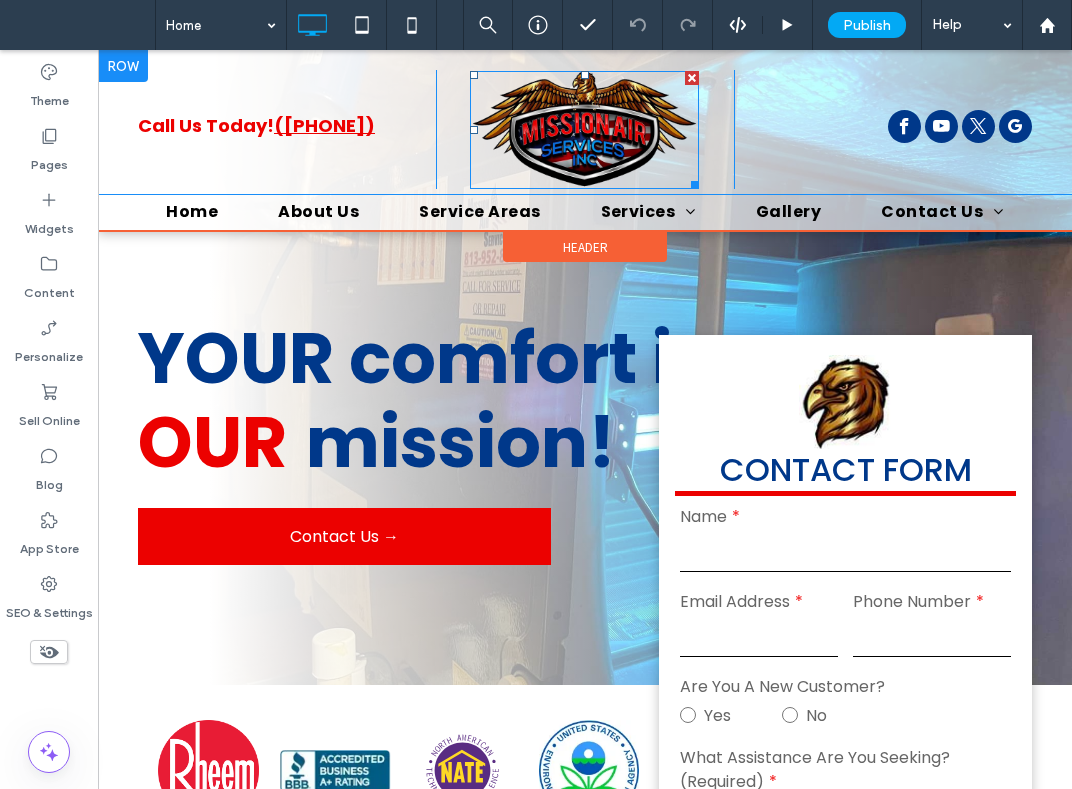 click at bounding box center (584, 130) 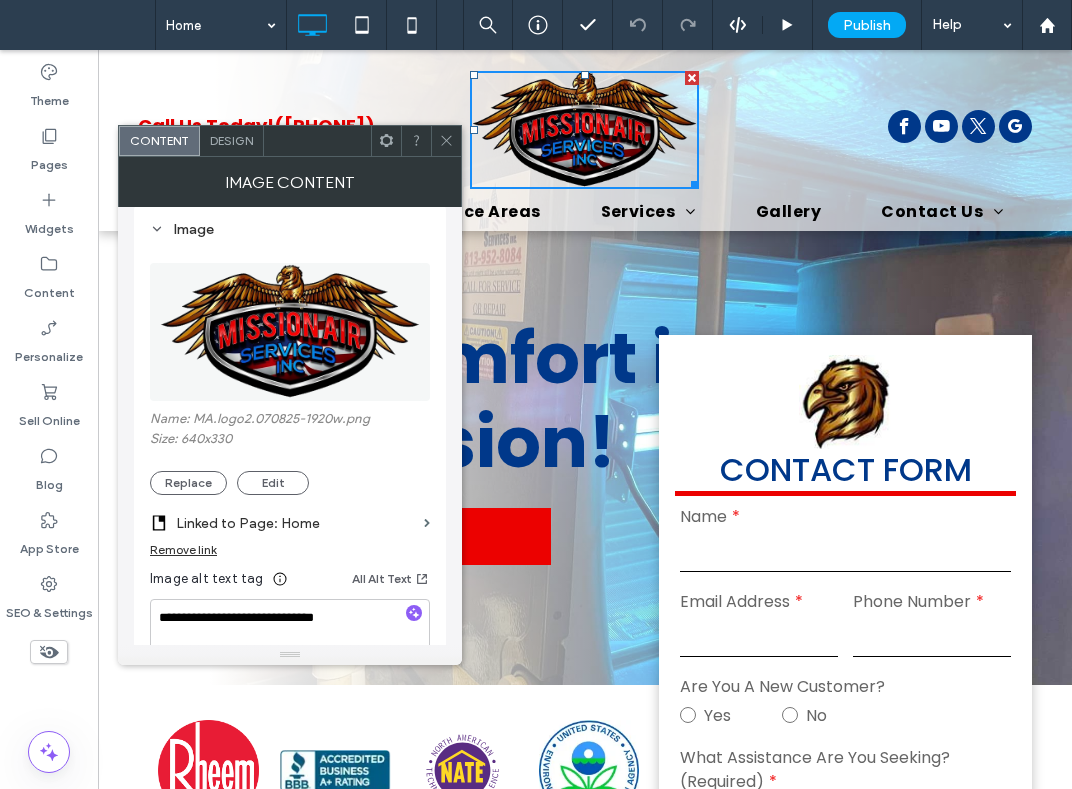 scroll, scrollTop: 200, scrollLeft: 0, axis: vertical 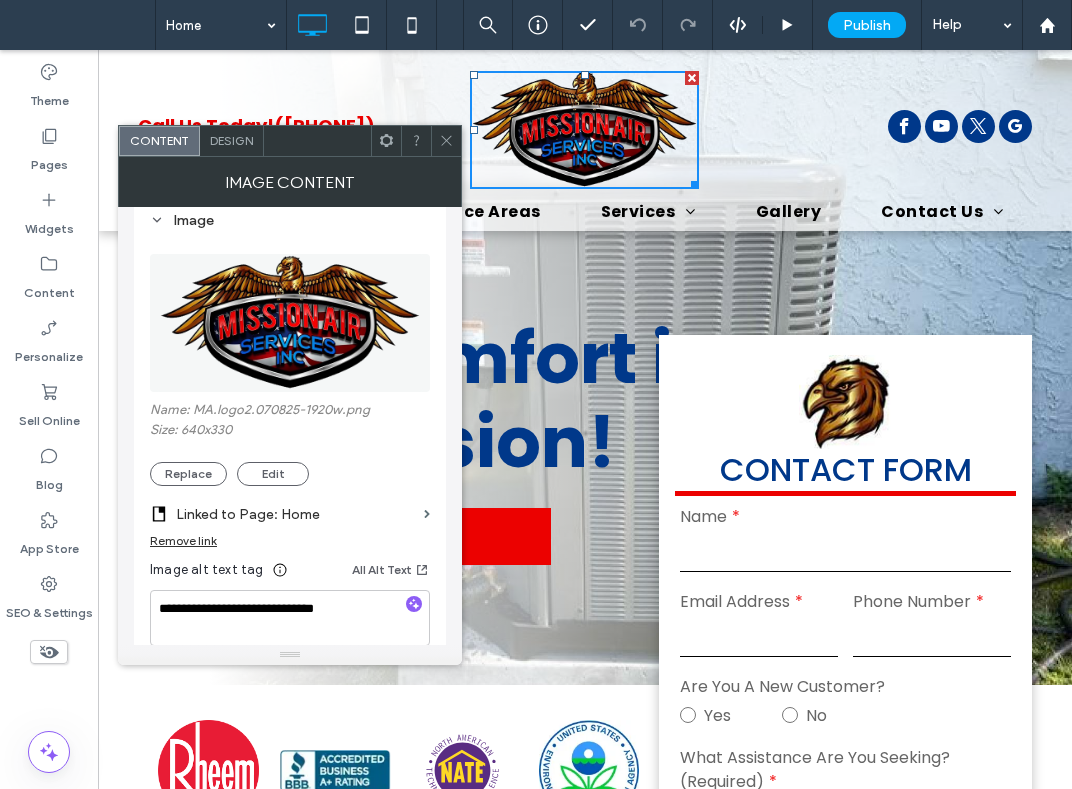 click 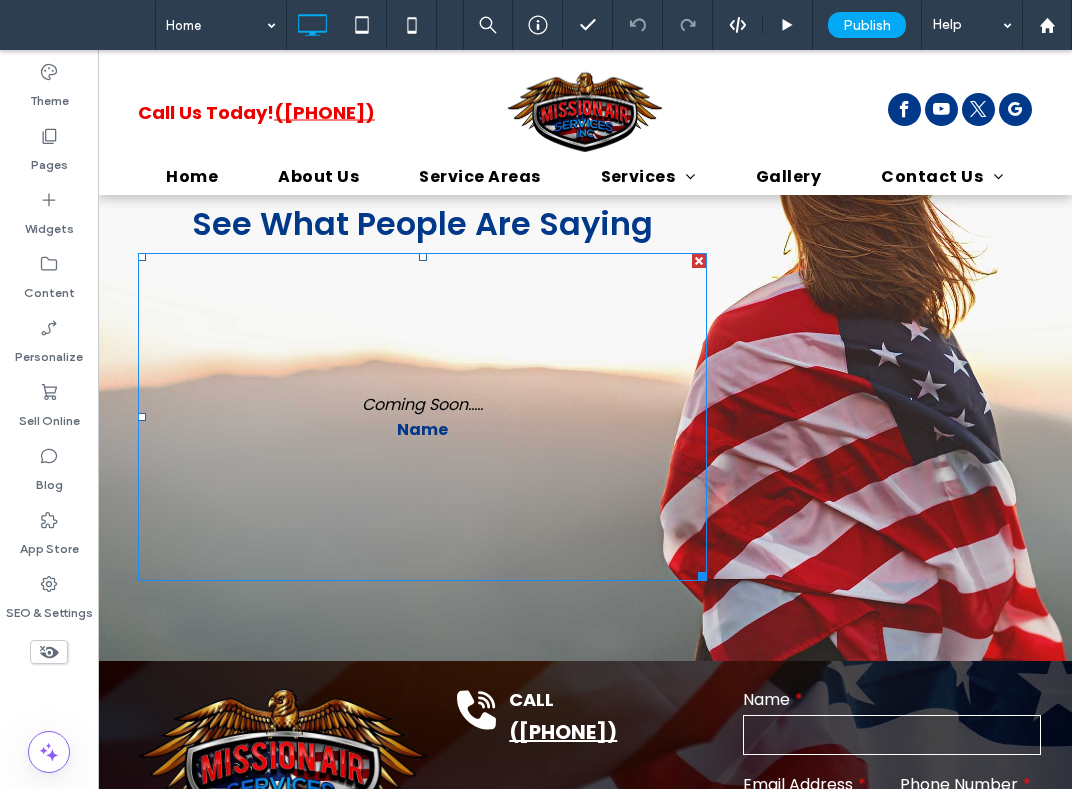 scroll, scrollTop: 3700, scrollLeft: 0, axis: vertical 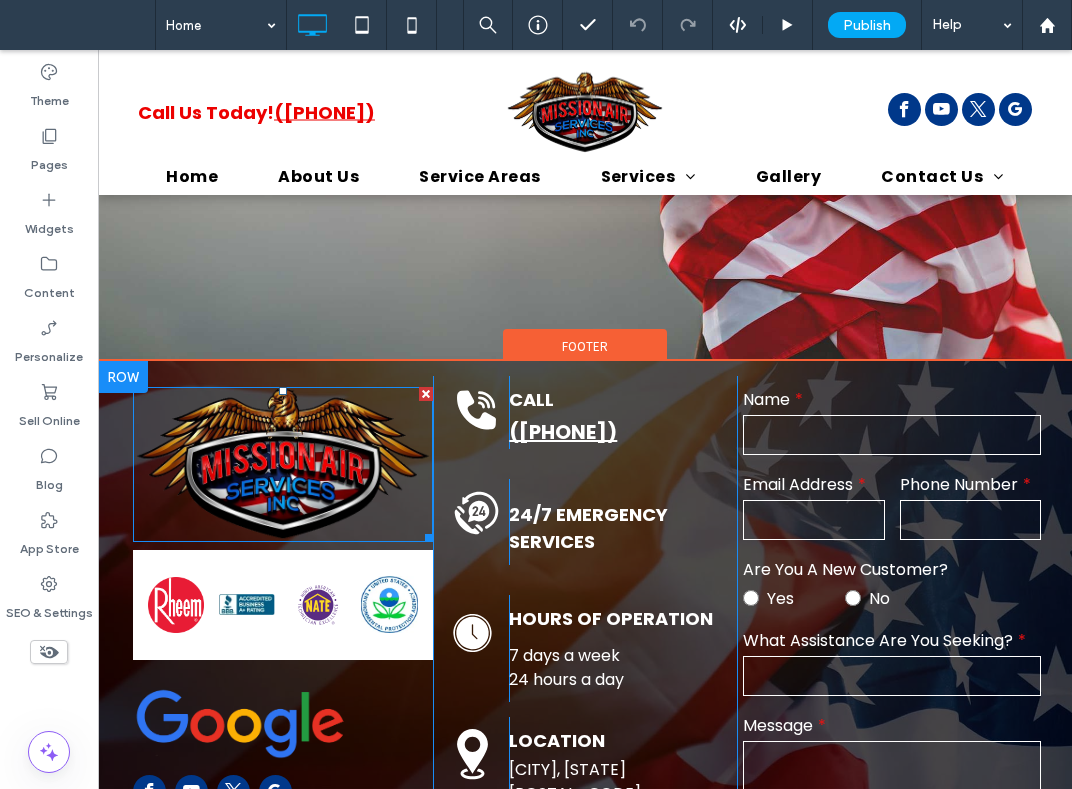 click at bounding box center [283, 464] 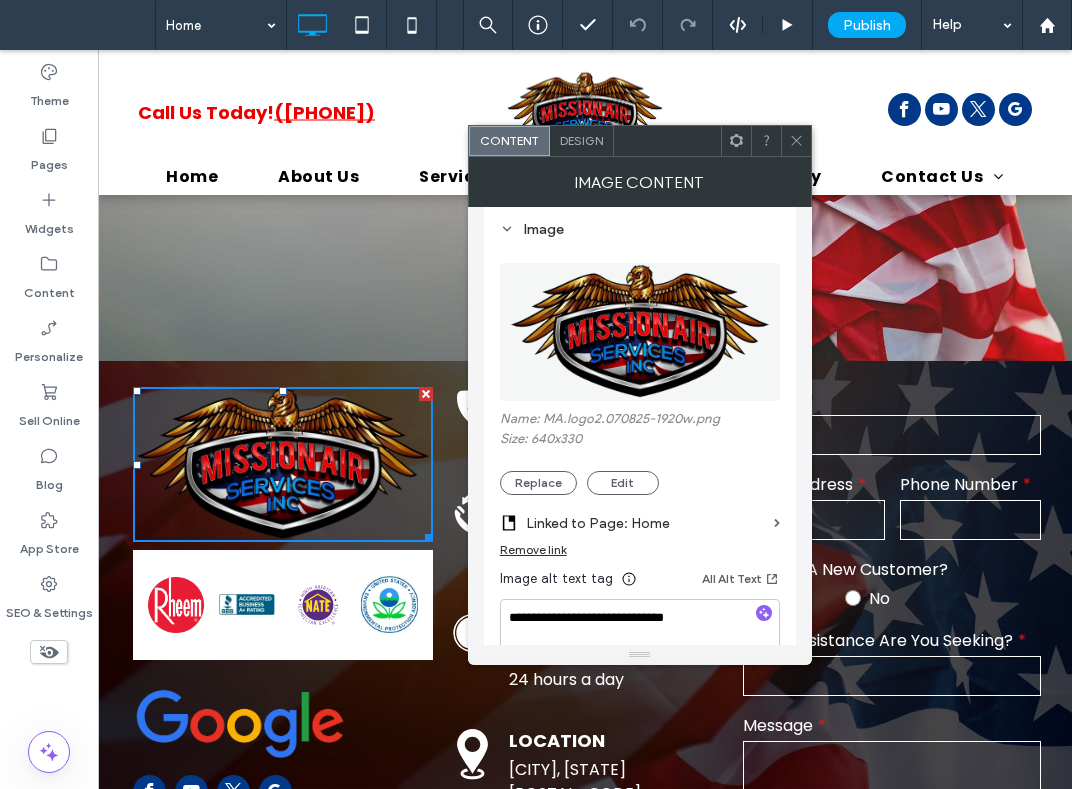 scroll, scrollTop: 300, scrollLeft: 0, axis: vertical 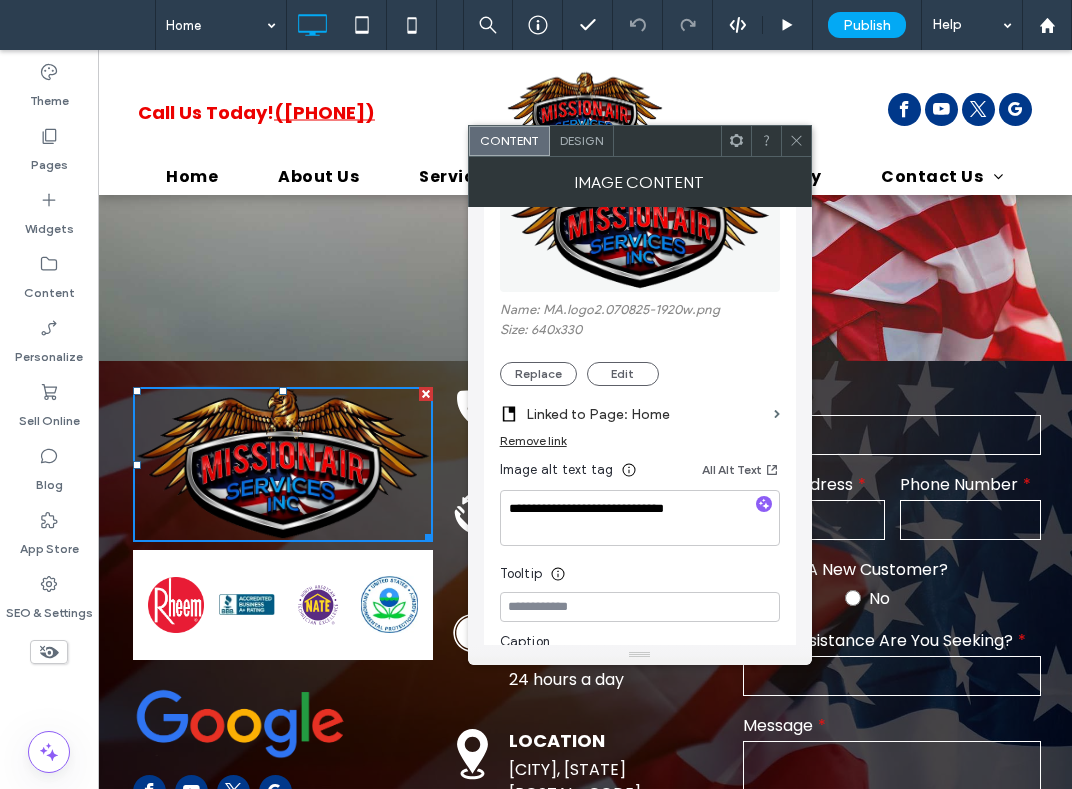 click 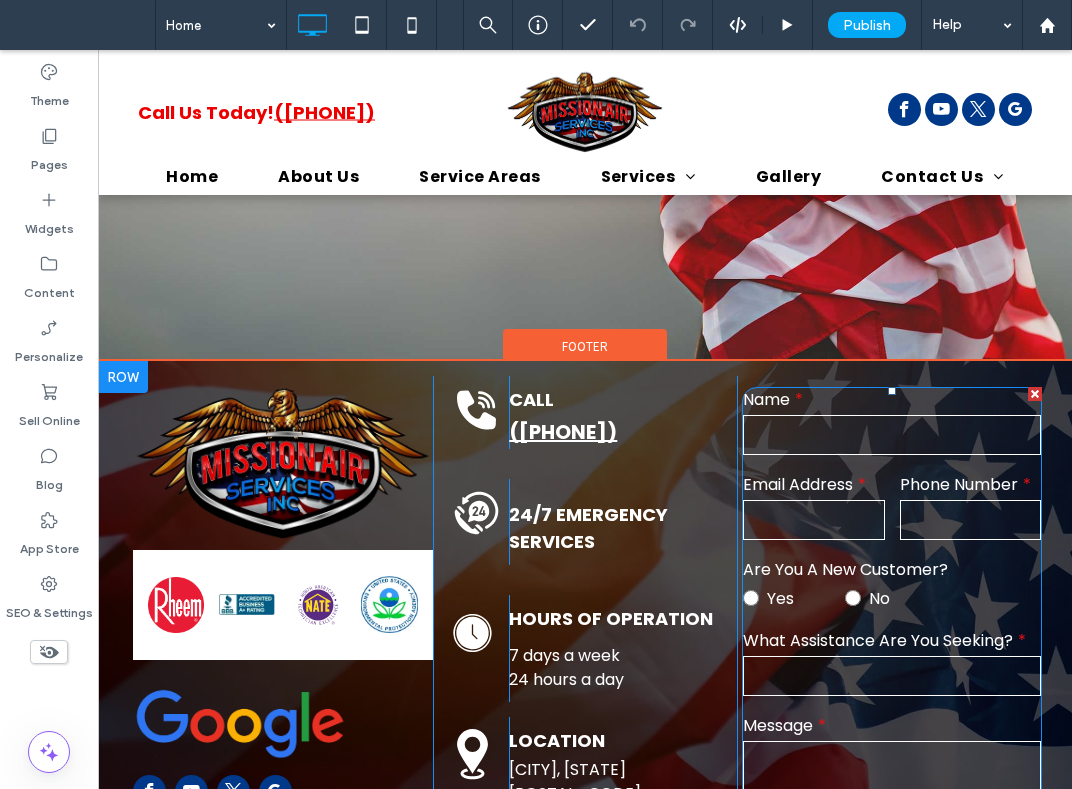click at bounding box center (892, 435) 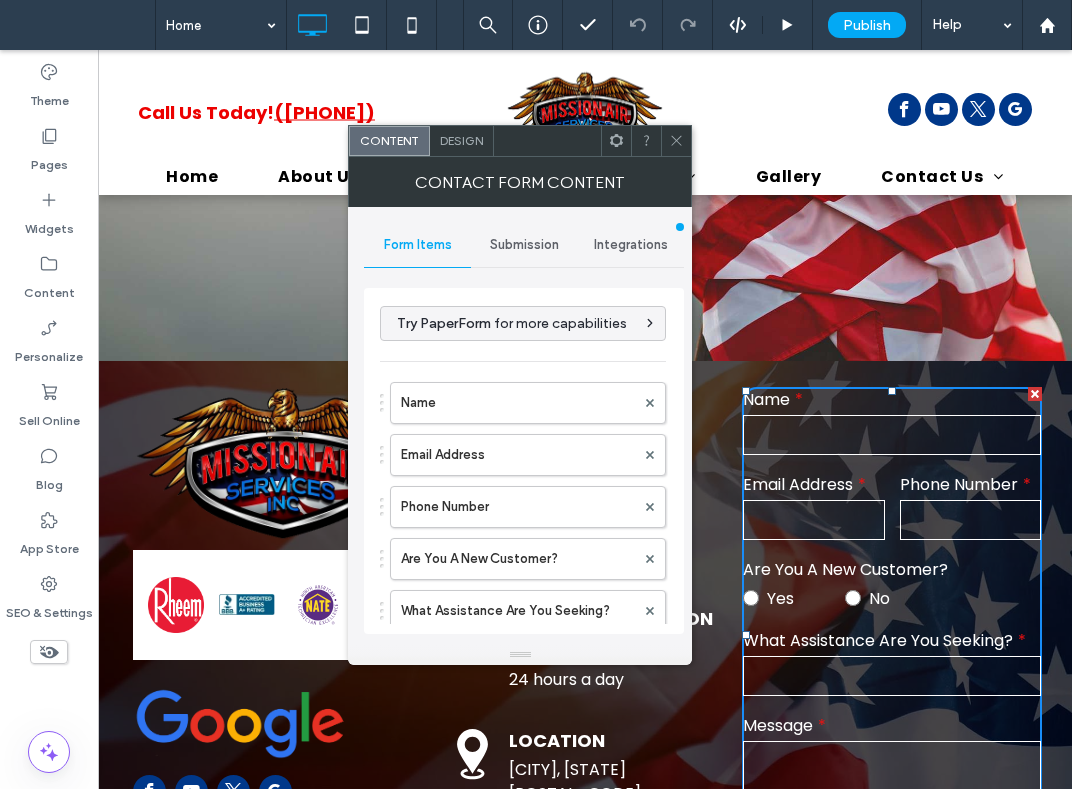click on "Submission" at bounding box center [524, 245] 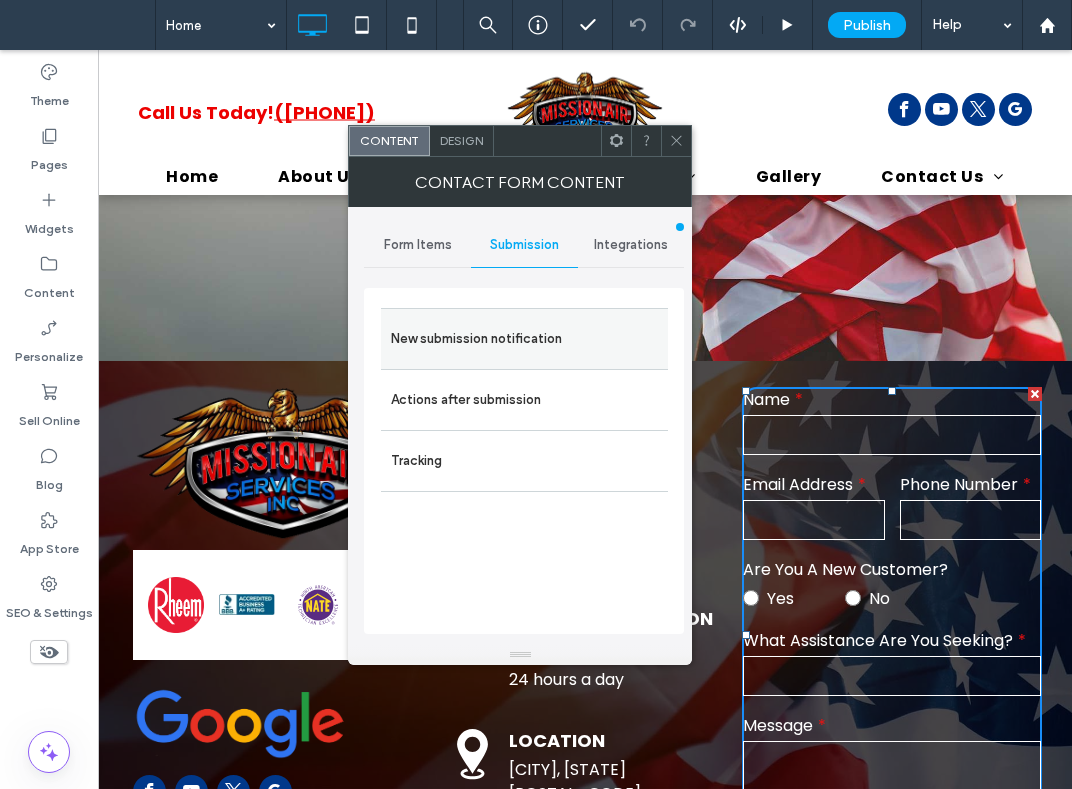 click on "New submission notification" at bounding box center (524, 339) 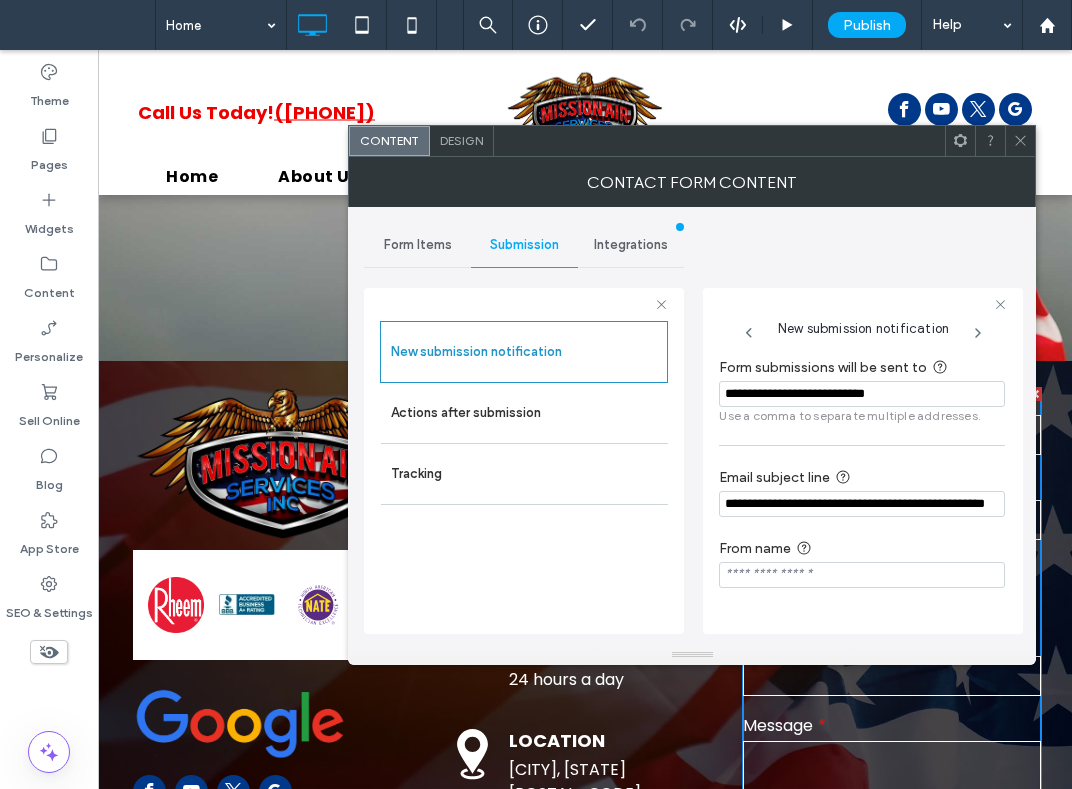 click 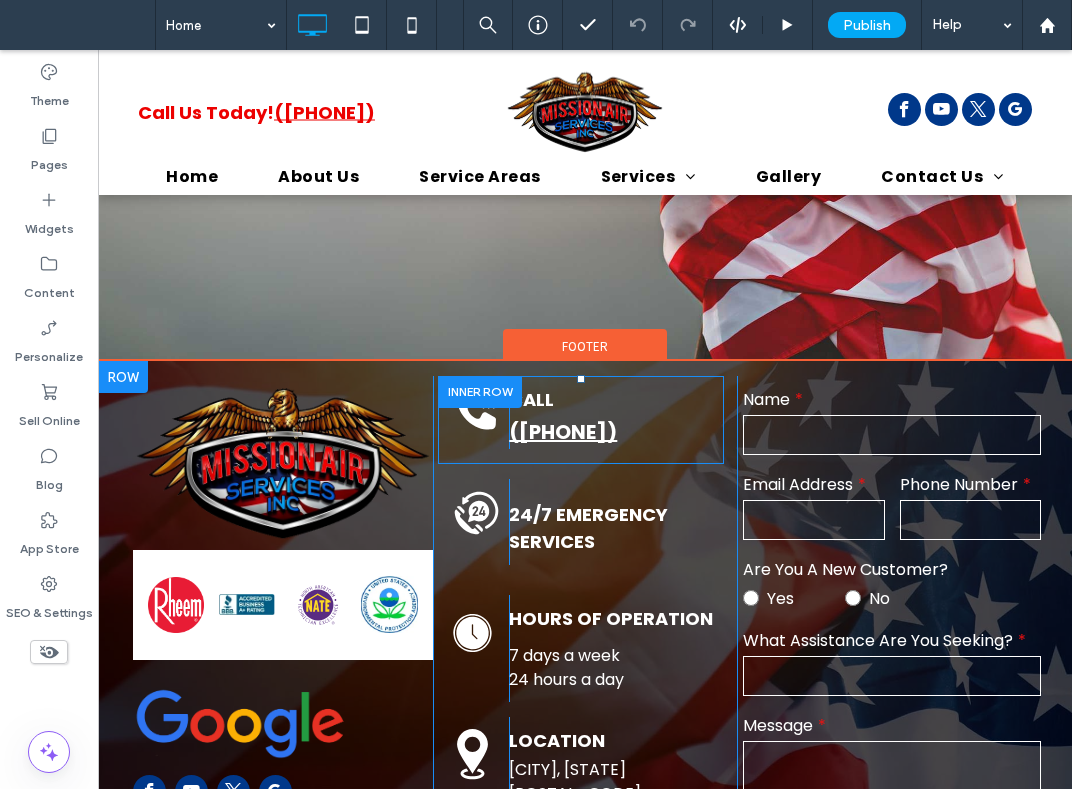 scroll, scrollTop: 3889, scrollLeft: 0, axis: vertical 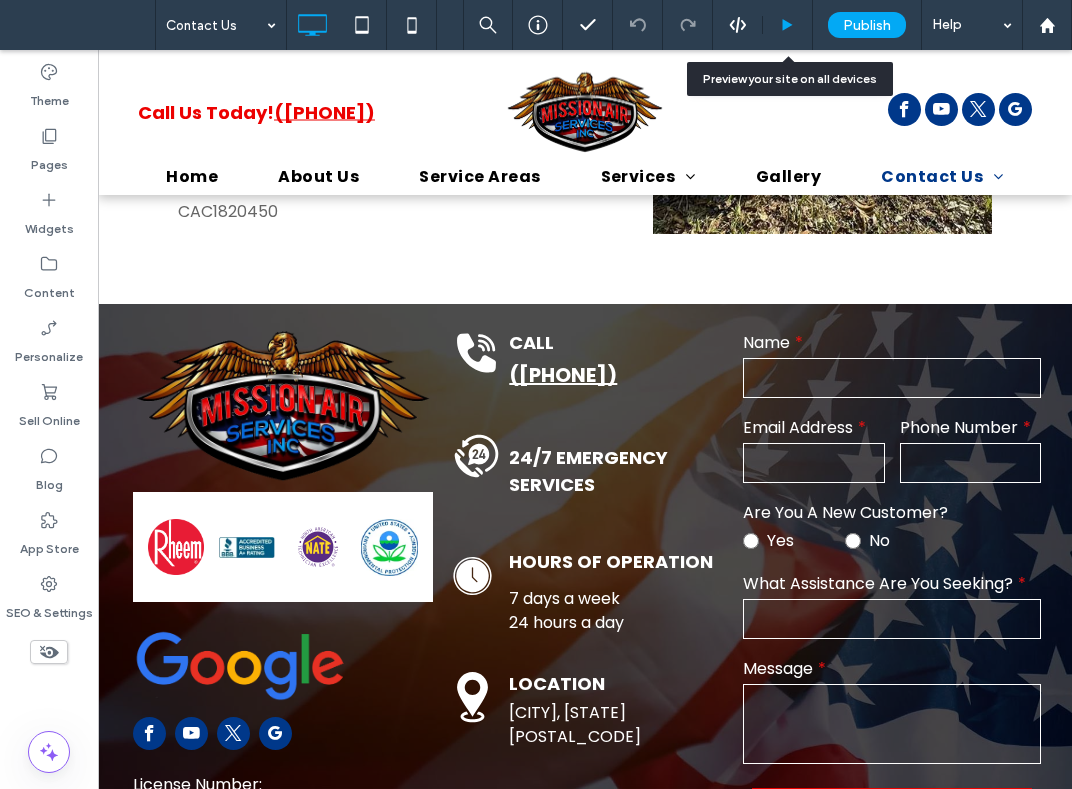 click 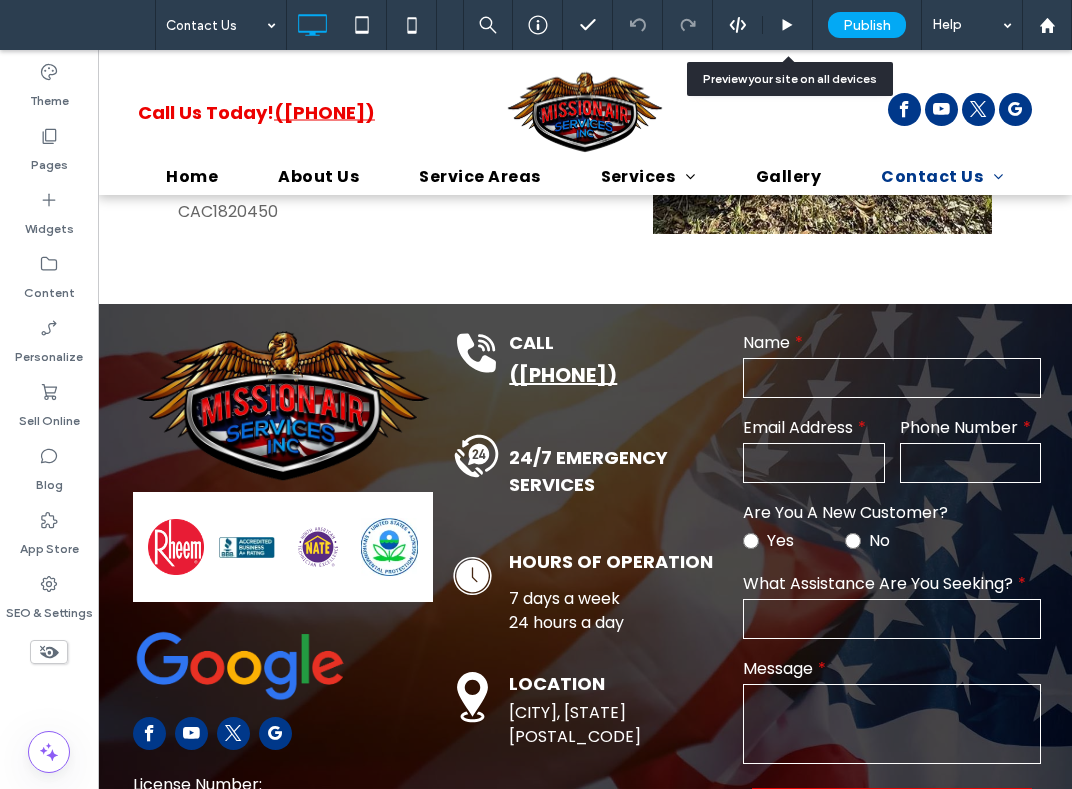 scroll, scrollTop: 509, scrollLeft: 0, axis: vertical 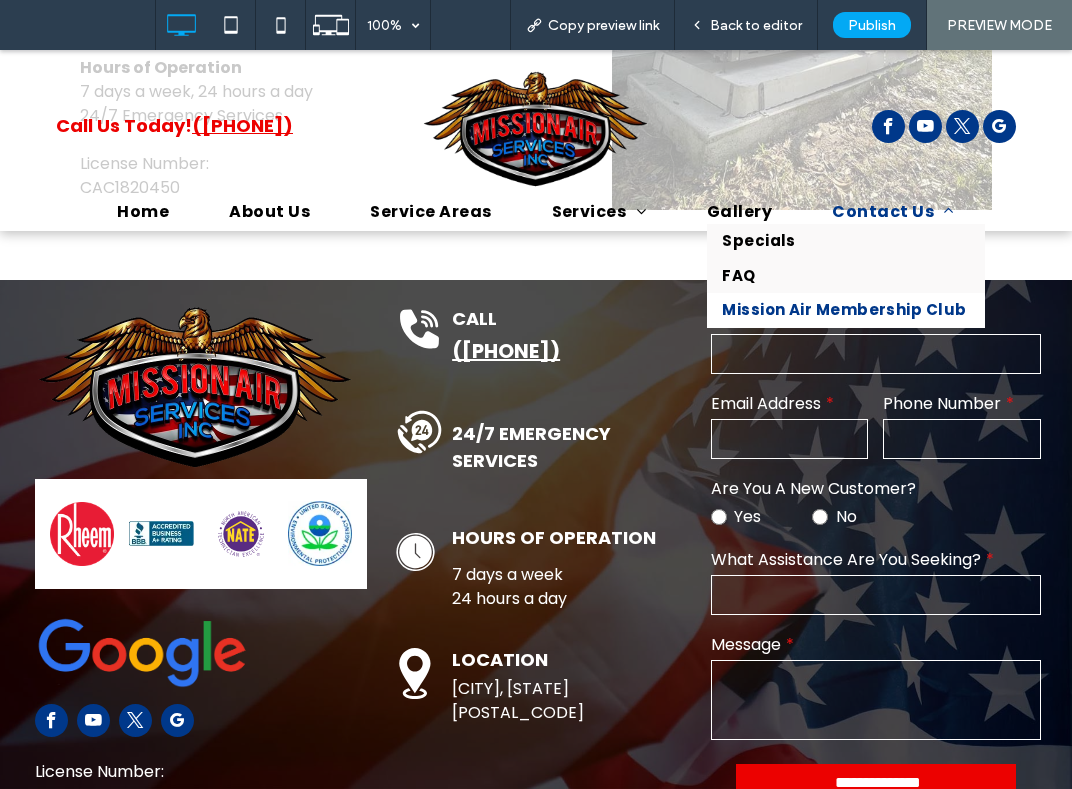 drag, startPoint x: 849, startPoint y: 307, endPoint x: 227, endPoint y: 465, distance: 641.75385 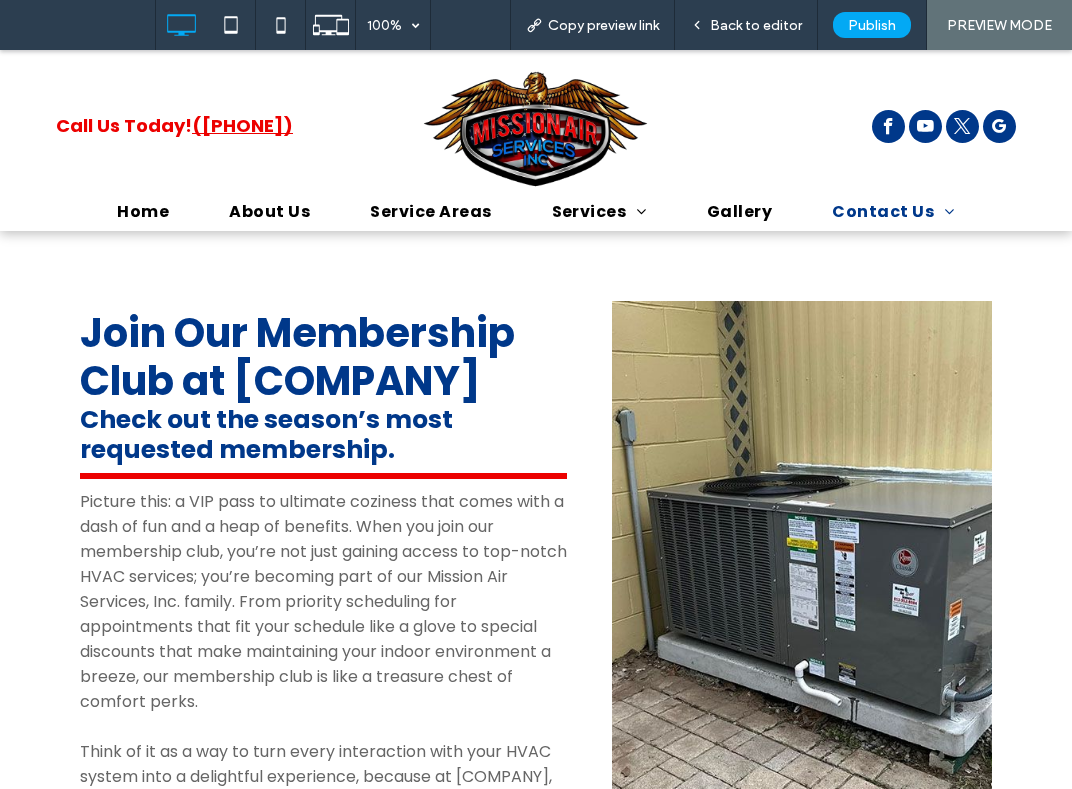 scroll, scrollTop: 0, scrollLeft: 0, axis: both 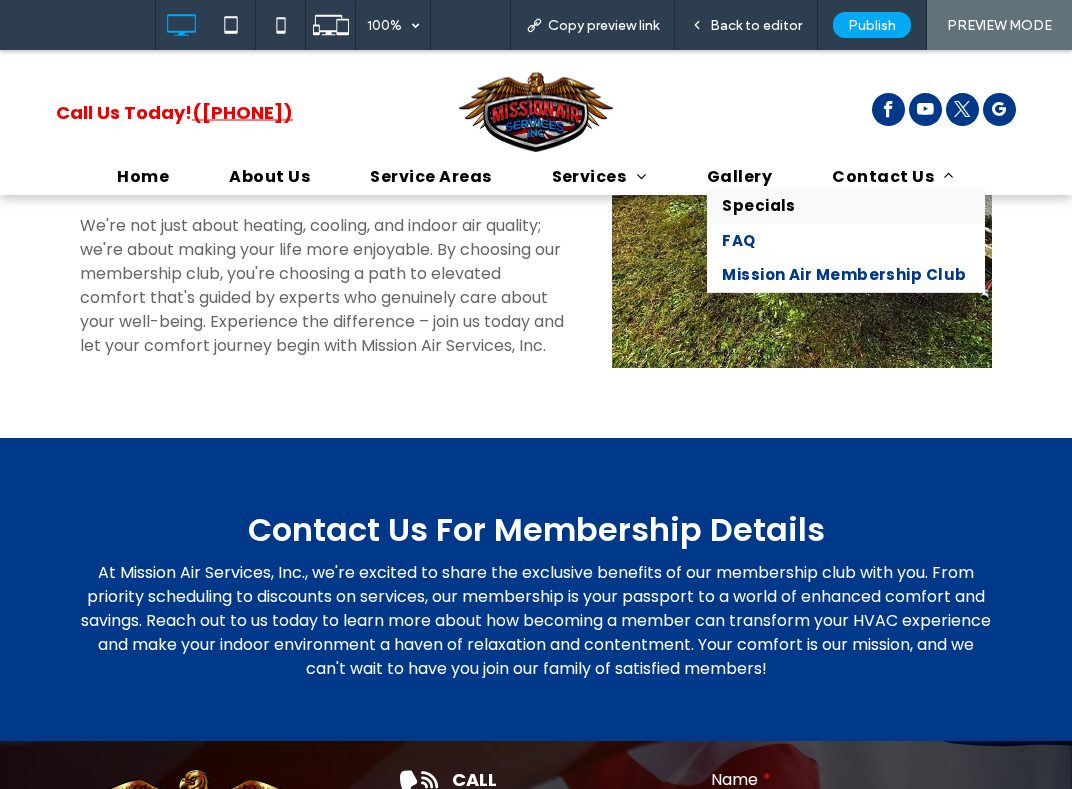 drag, startPoint x: 727, startPoint y: 235, endPoint x: 727, endPoint y: 285, distance: 50 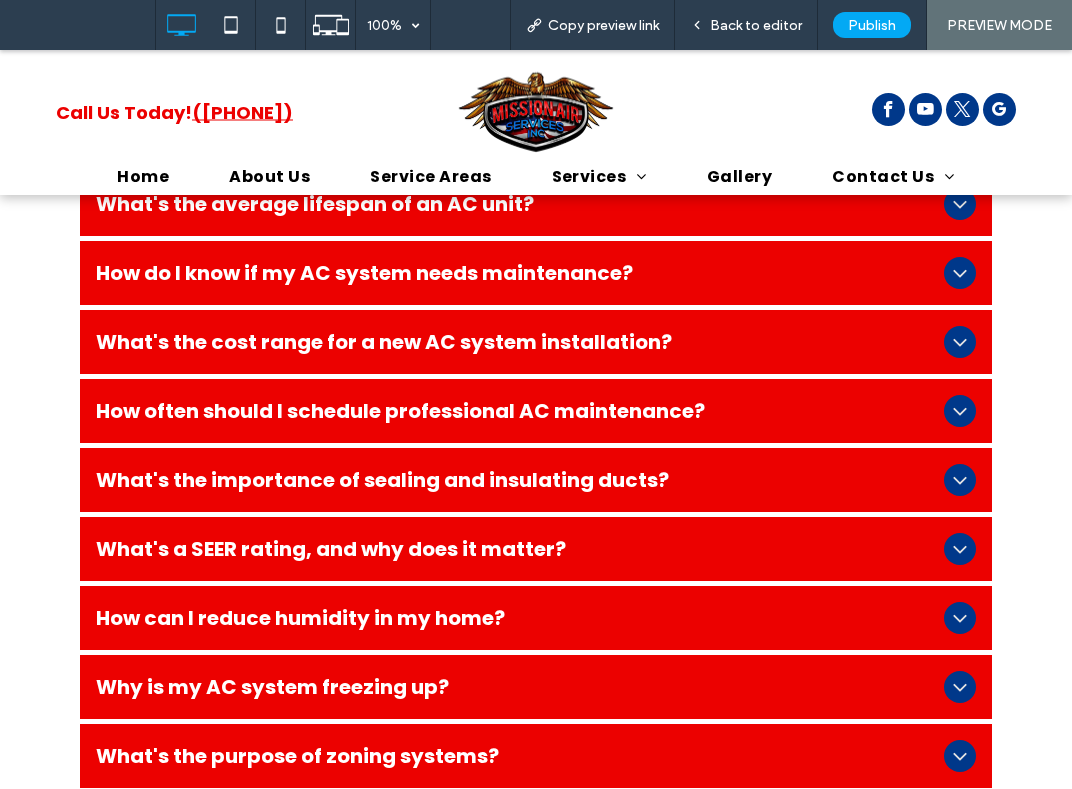 scroll, scrollTop: 111, scrollLeft: 0, axis: vertical 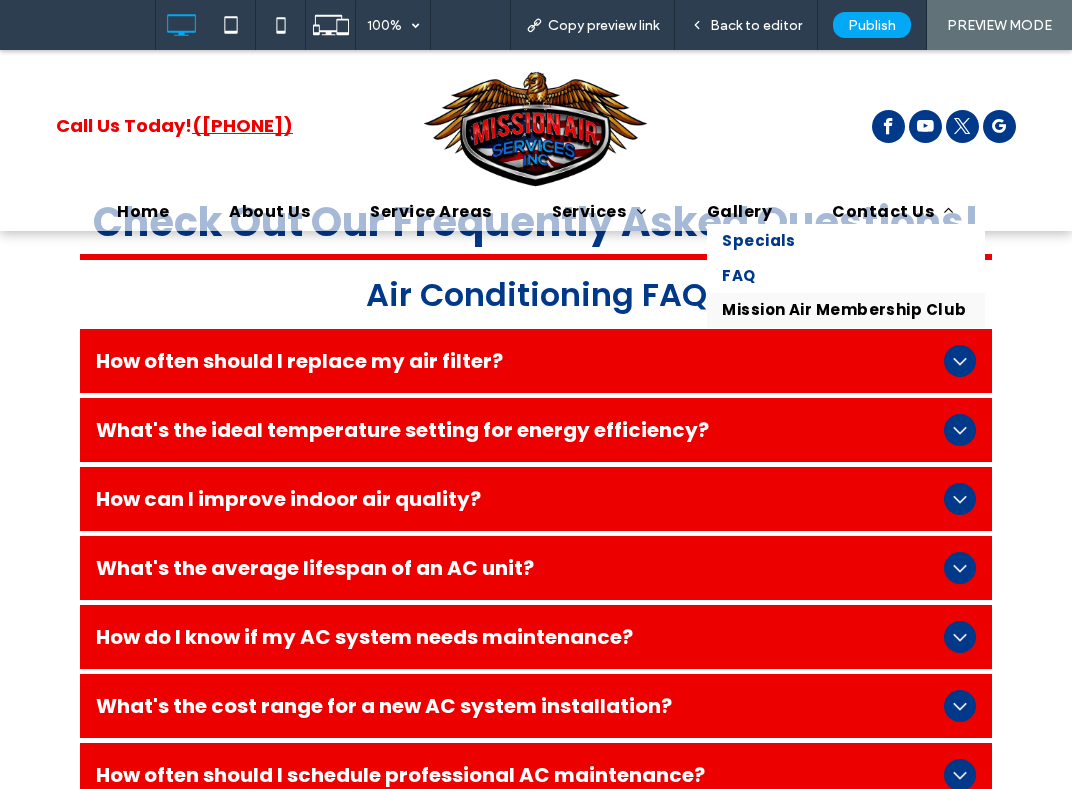click on "Specials" at bounding box center (759, 241) 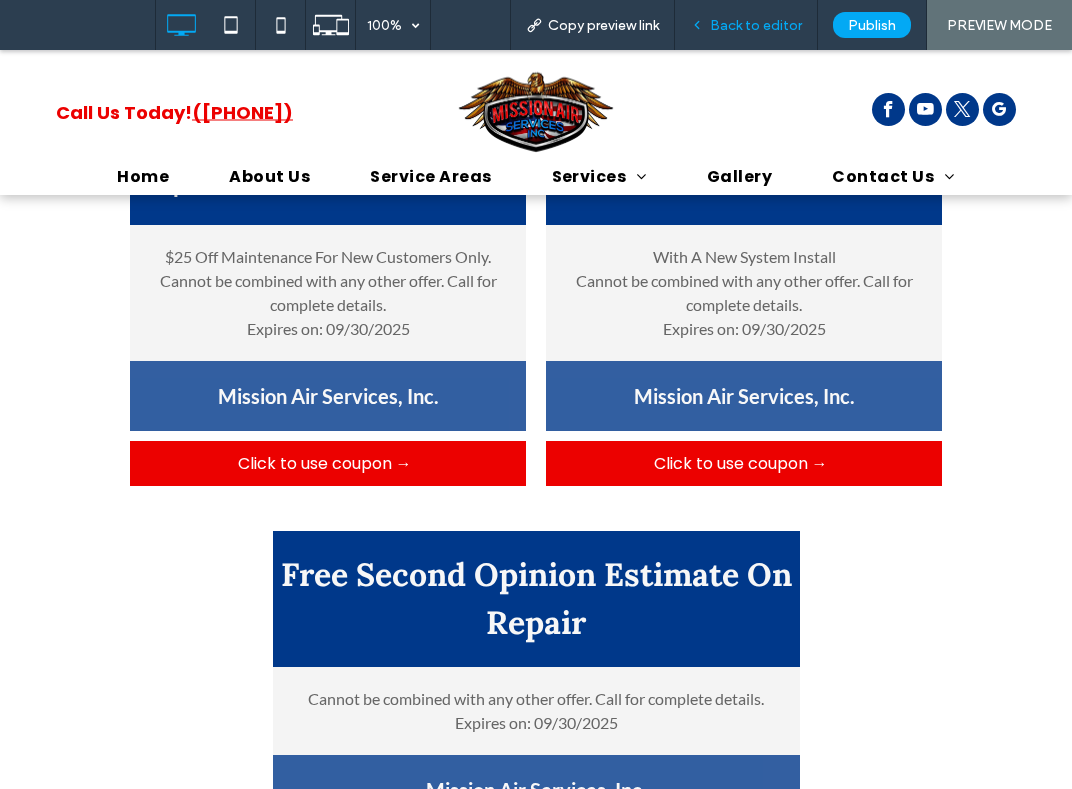 scroll, scrollTop: 1337, scrollLeft: 0, axis: vertical 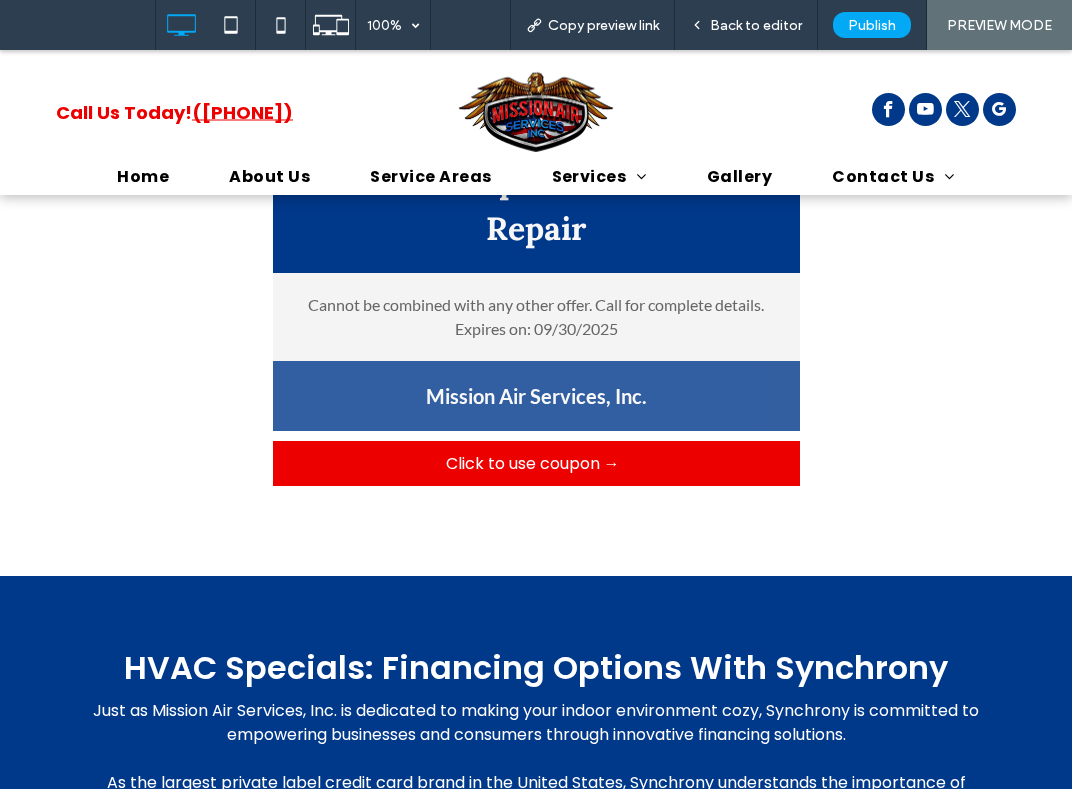 click on "Free Second Opinion Estimate On Repair
Cannot be combined with any other offer. Call for complete details.
Expires on: 09/30/2025
Mission Air Services, Inc.
Click to use coupon →
EXPIRED
Click To Paste" at bounding box center [536, 316] 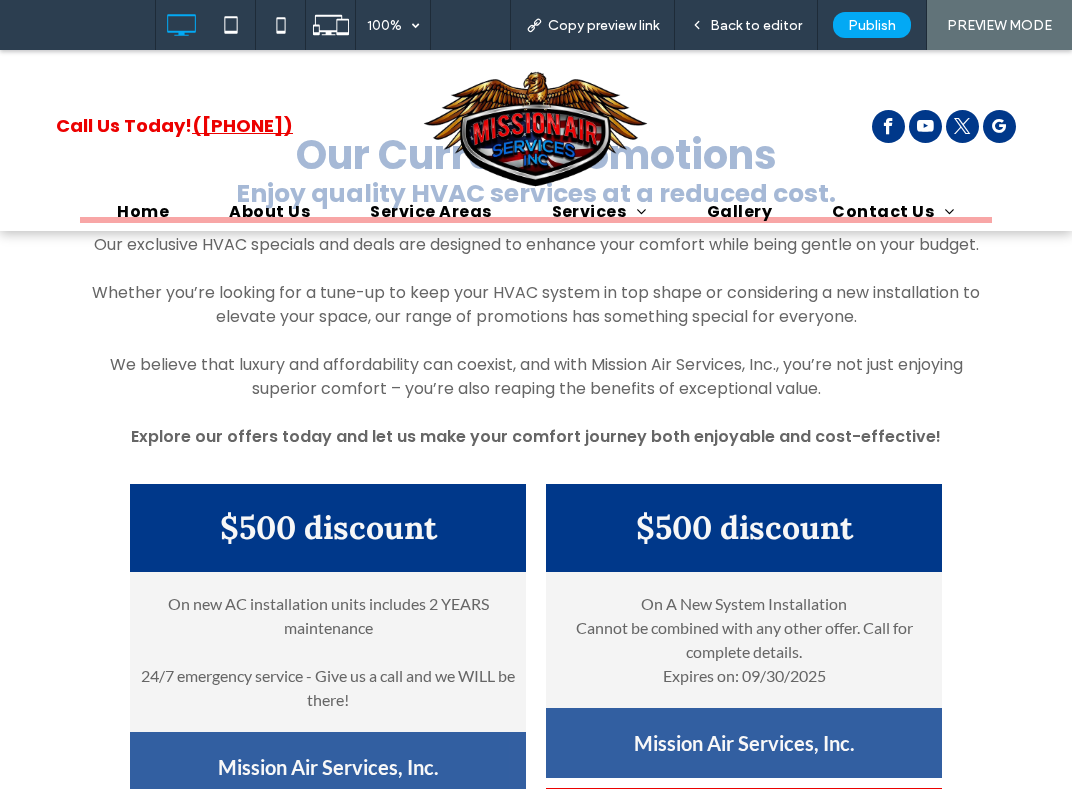 scroll, scrollTop: 0, scrollLeft: 0, axis: both 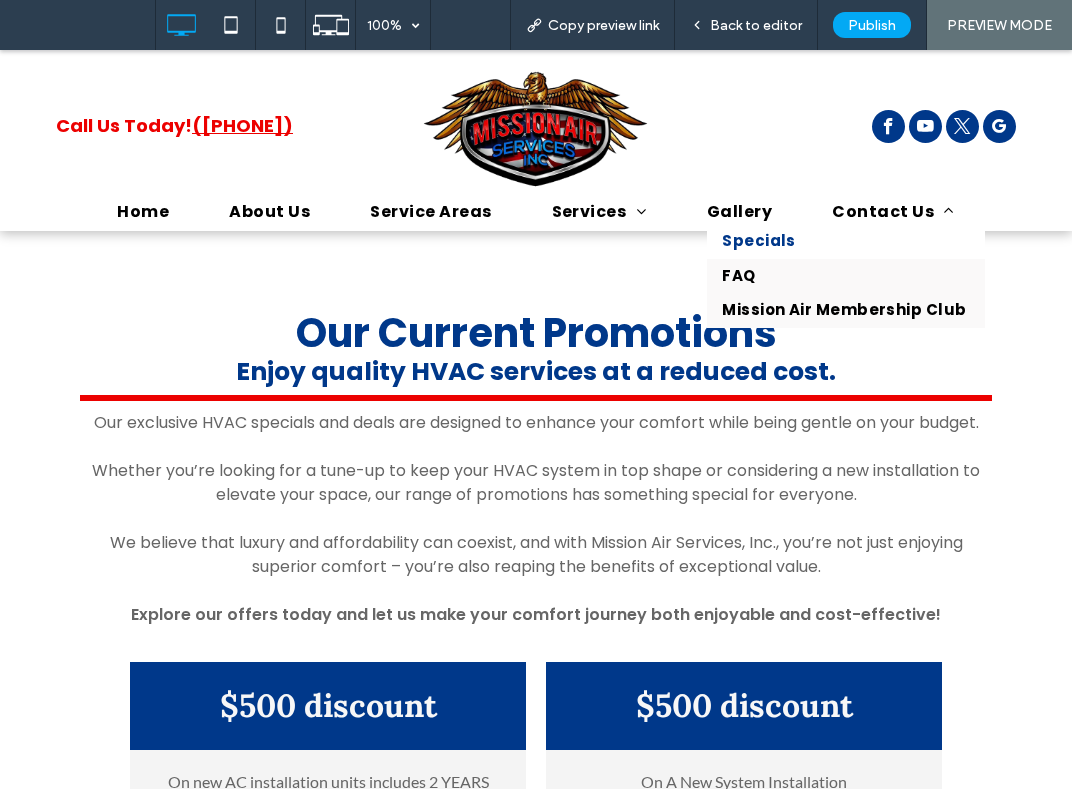 drag, startPoint x: 753, startPoint y: 234, endPoint x: 924, endPoint y: 324, distance: 193.23819 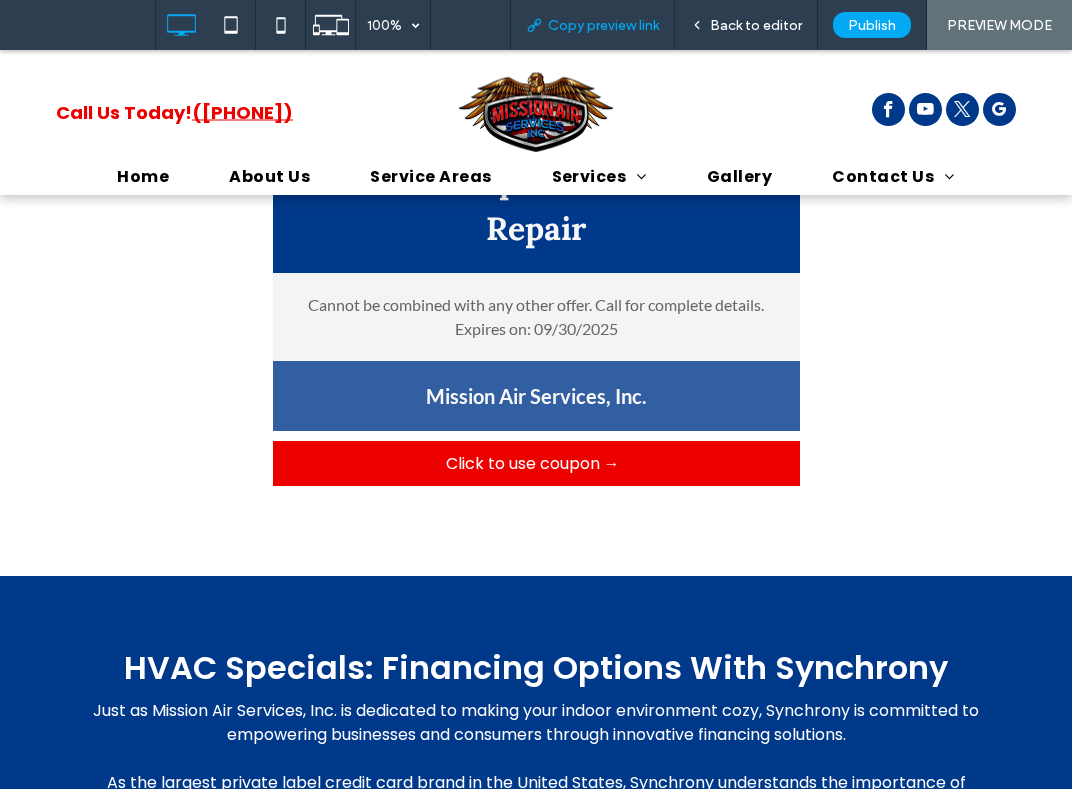 scroll, scrollTop: 1893, scrollLeft: 0, axis: vertical 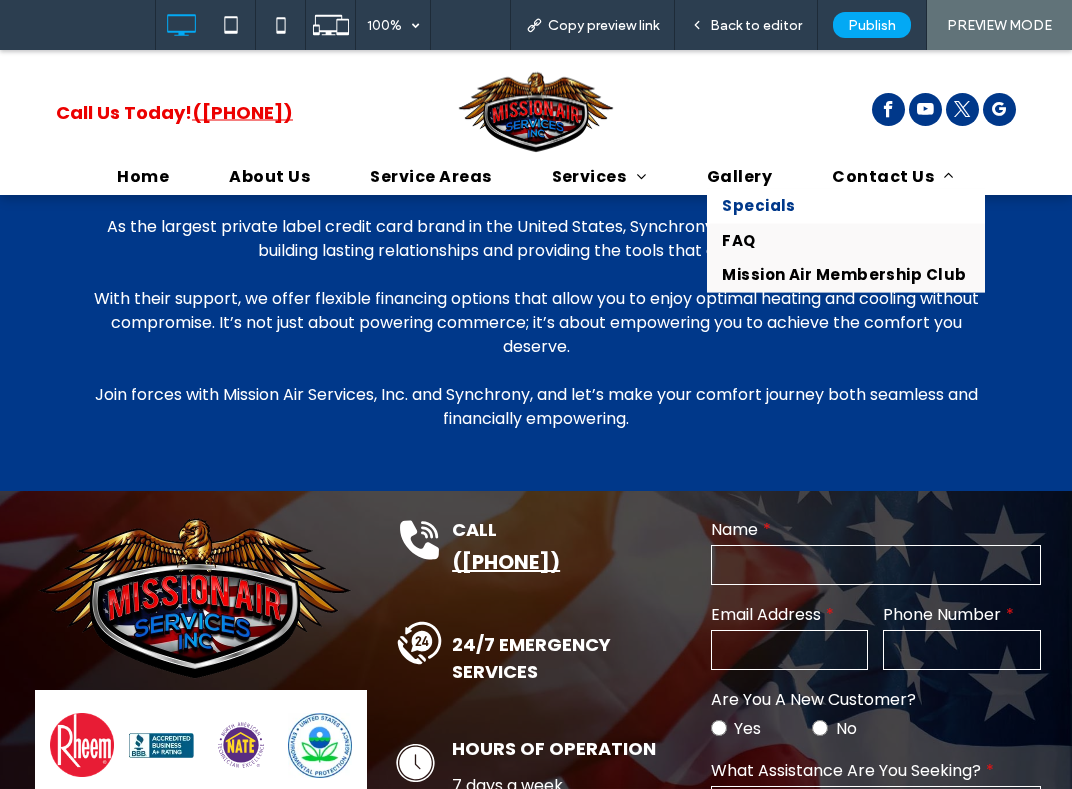 click on "Specials" at bounding box center (759, 206) 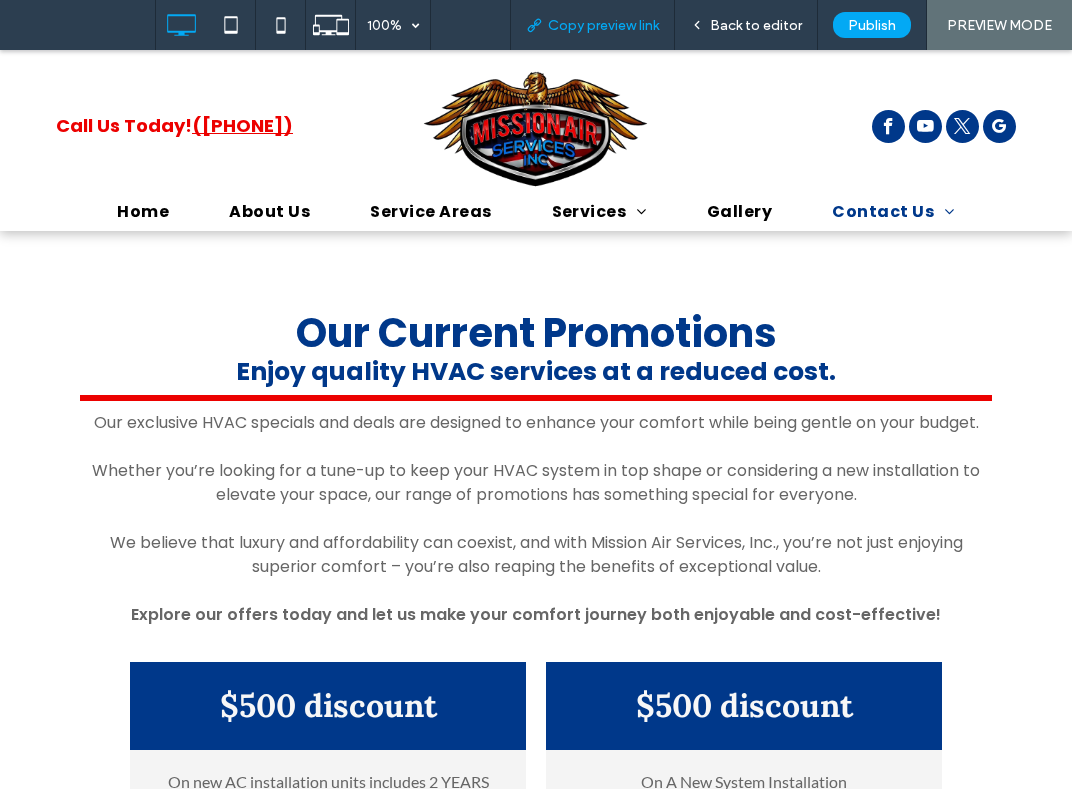 scroll, scrollTop: 549, scrollLeft: 0, axis: vertical 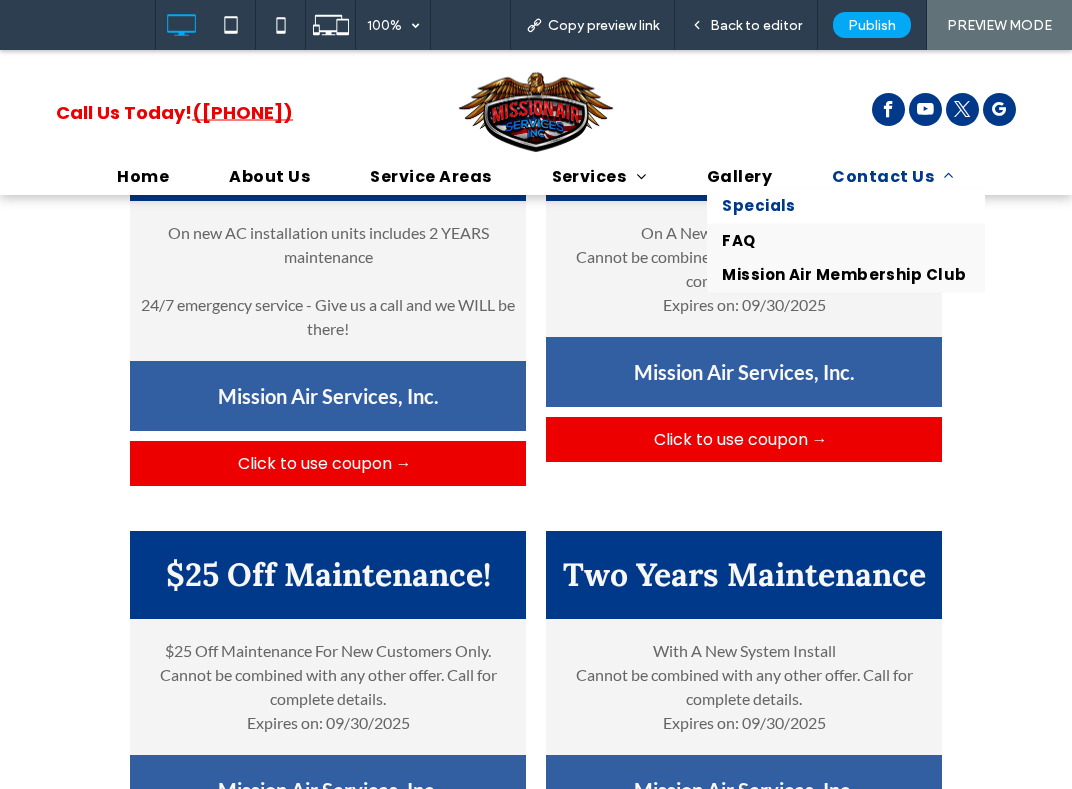 click on "Contact Us" at bounding box center (893, 177) 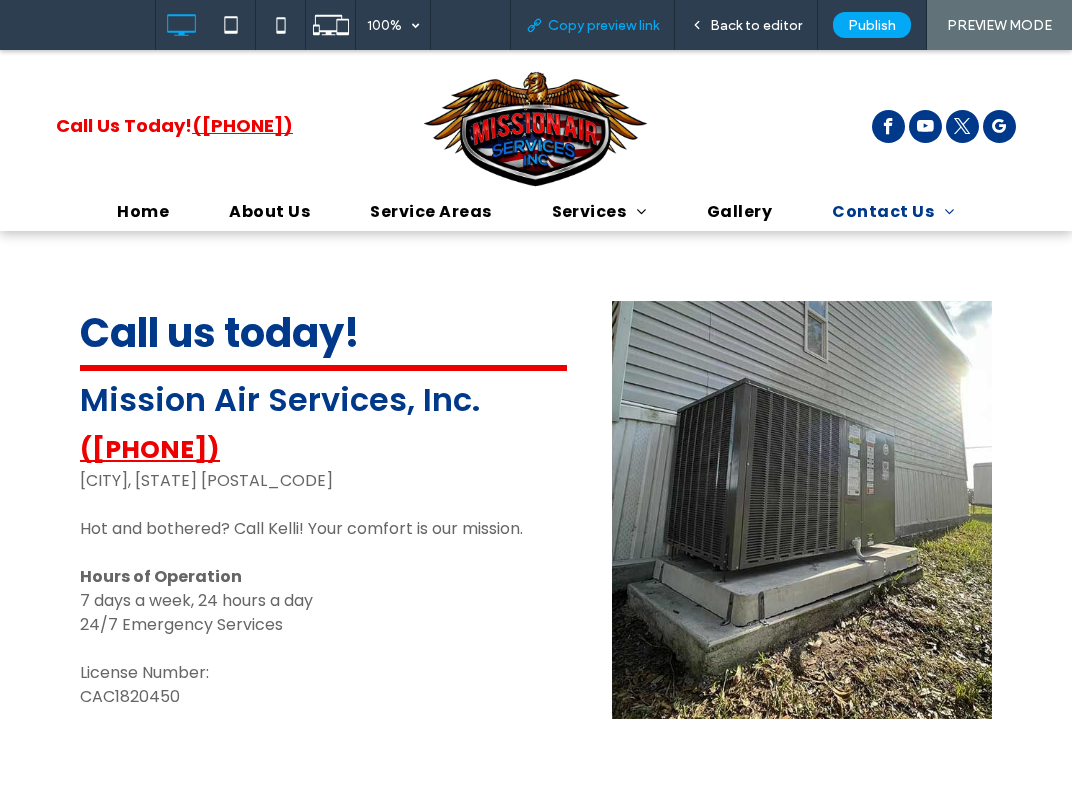 scroll, scrollTop: 0, scrollLeft: 0, axis: both 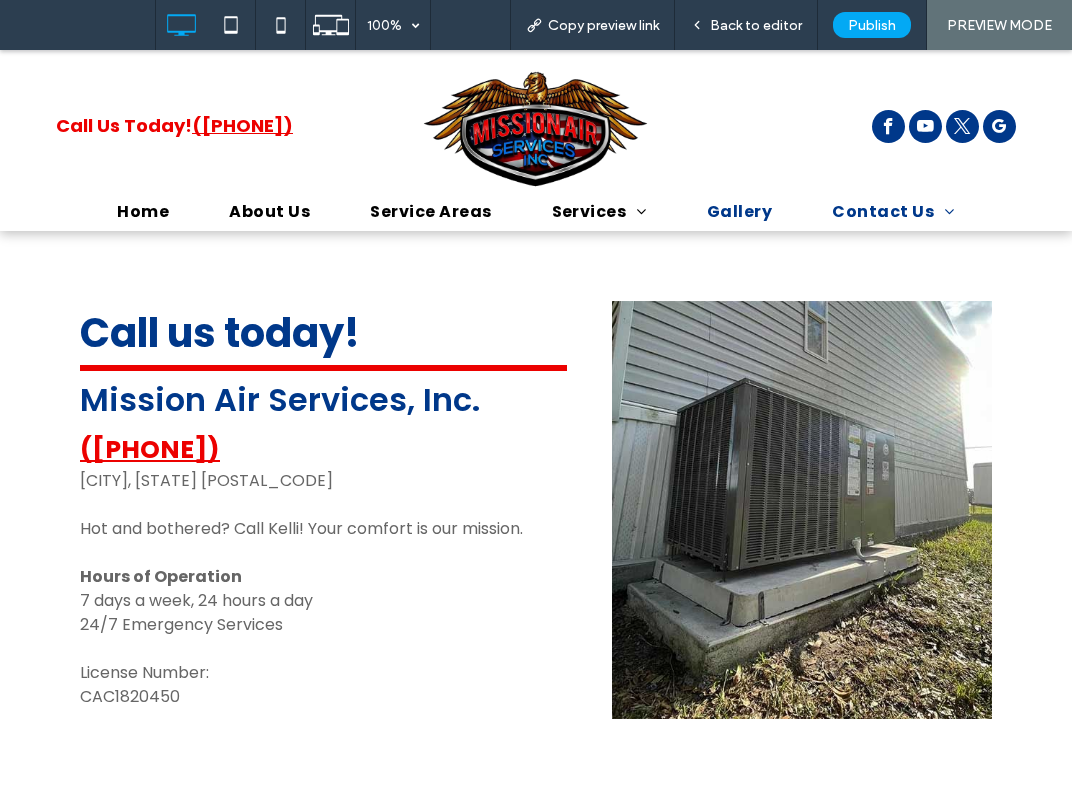 click on "Gallery" at bounding box center [739, 212] 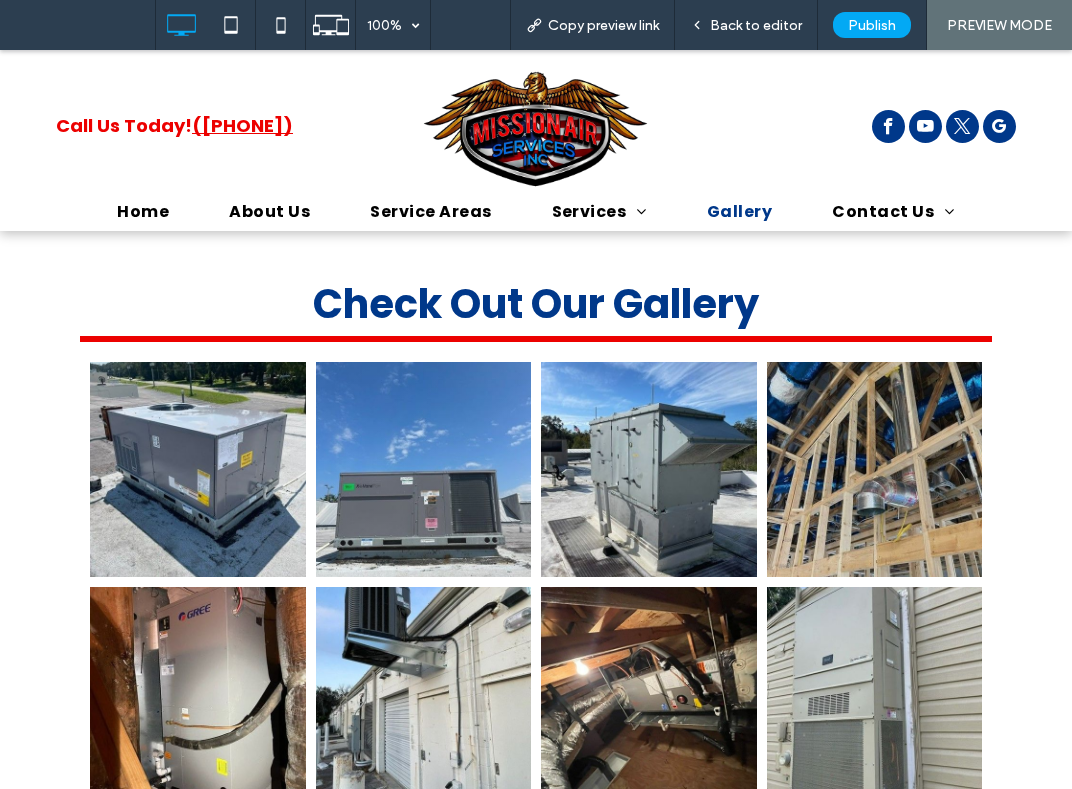 scroll, scrollTop: 0, scrollLeft: 0, axis: both 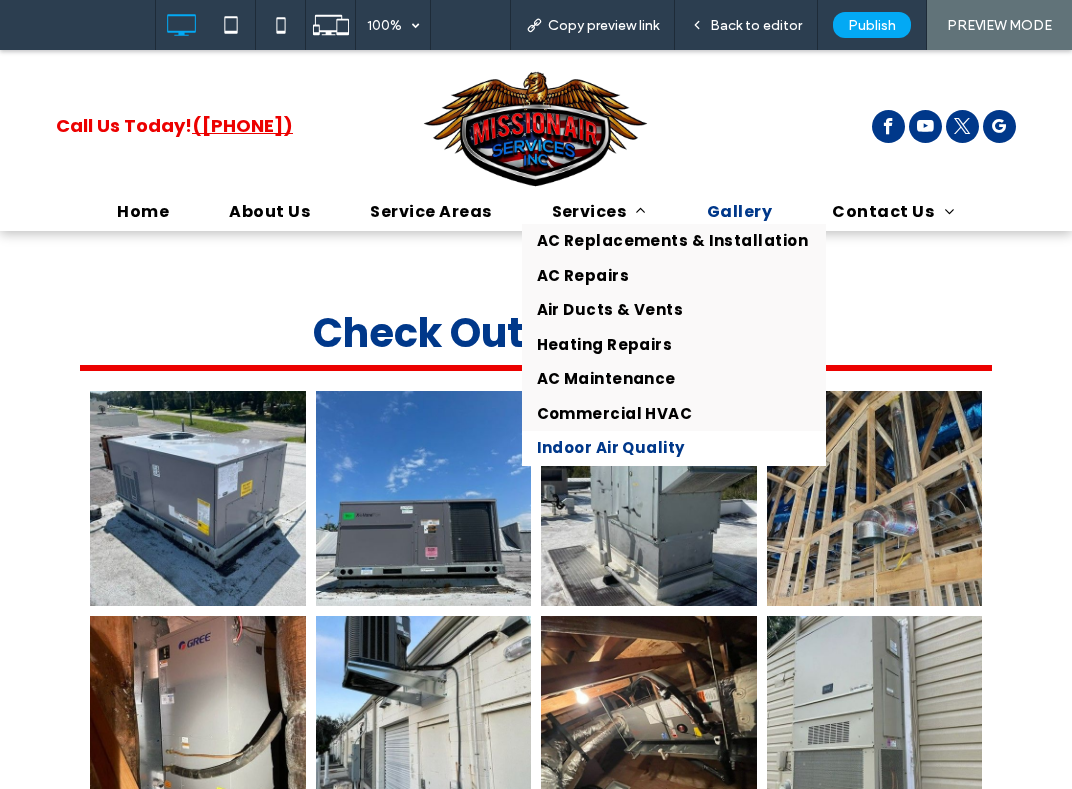 click on "Indoor Air Quality" at bounding box center (611, 448) 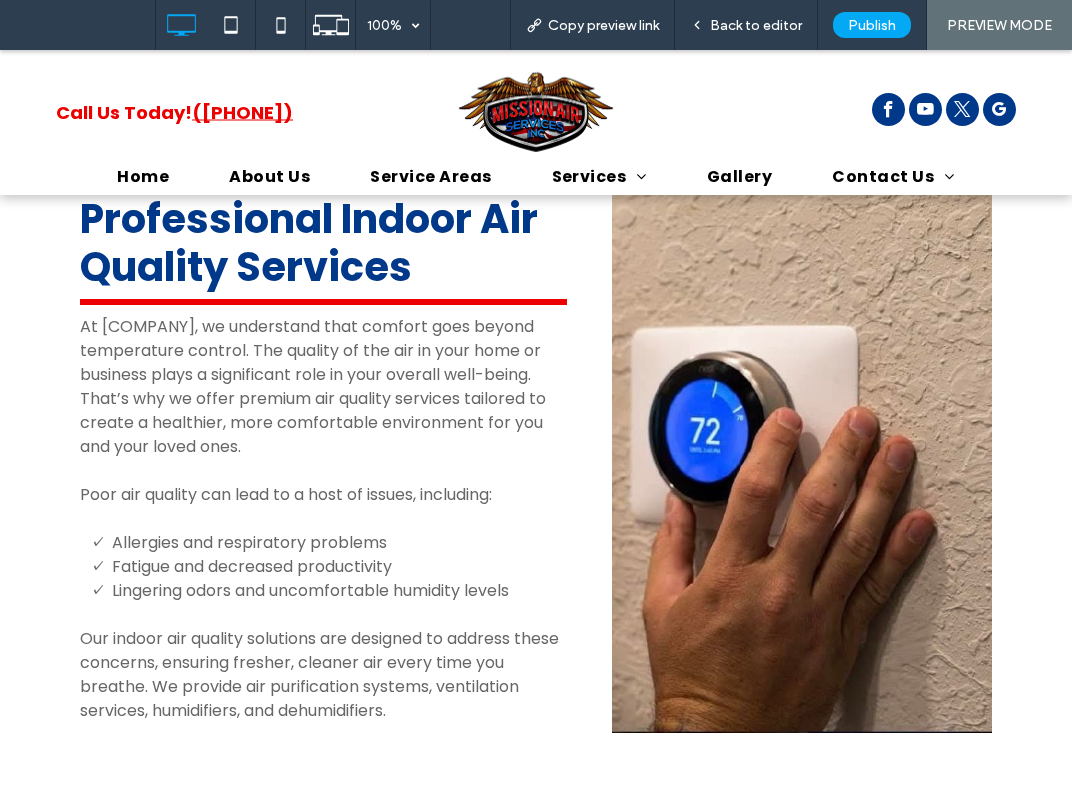 scroll, scrollTop: 0, scrollLeft: 0, axis: both 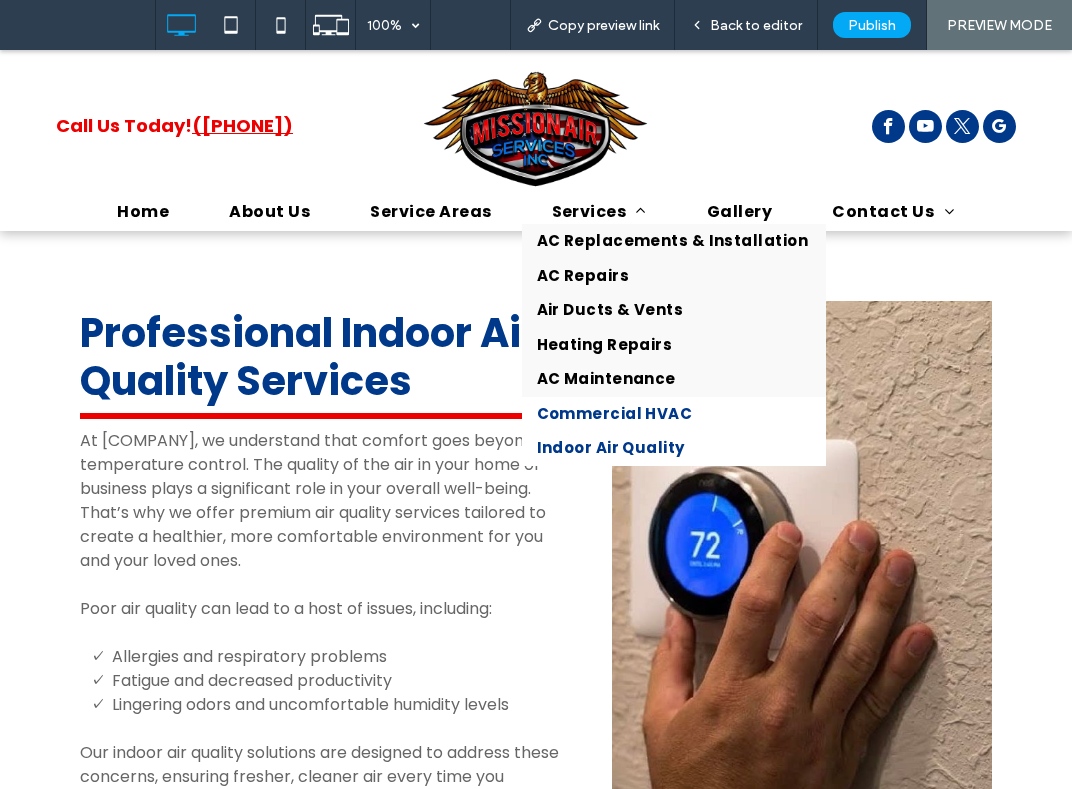 click on "Commercial HVAC" at bounding box center [615, 414] 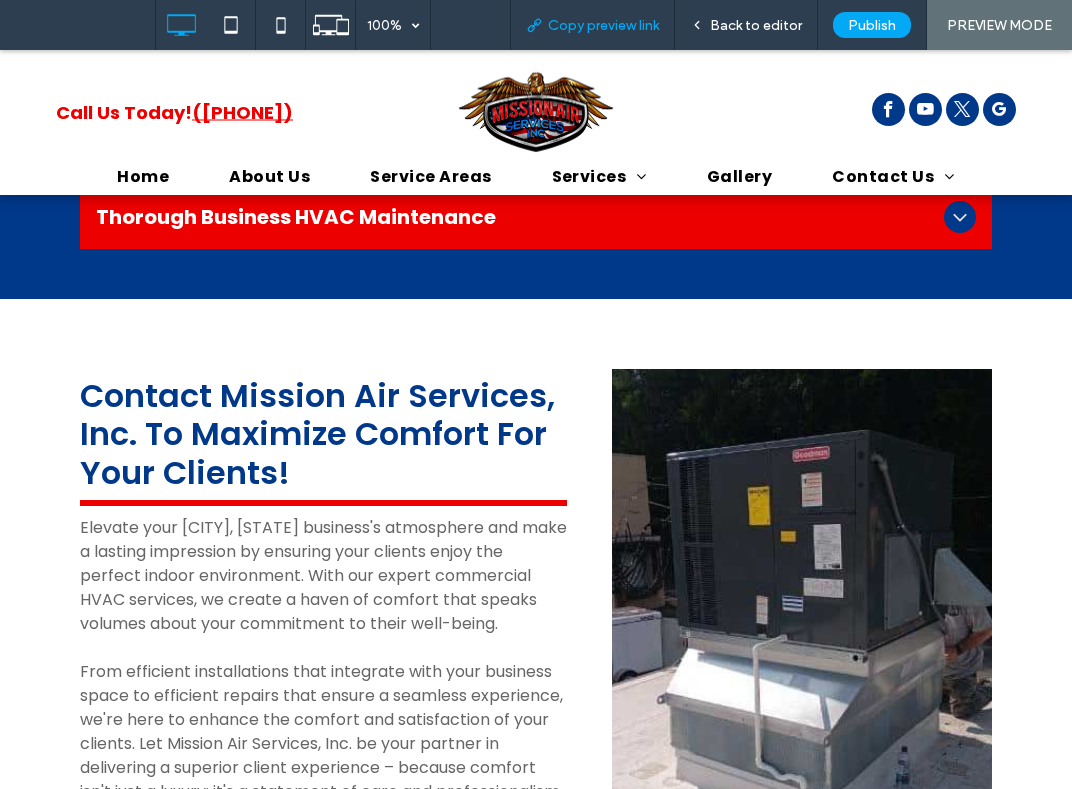 scroll, scrollTop: 69, scrollLeft: 0, axis: vertical 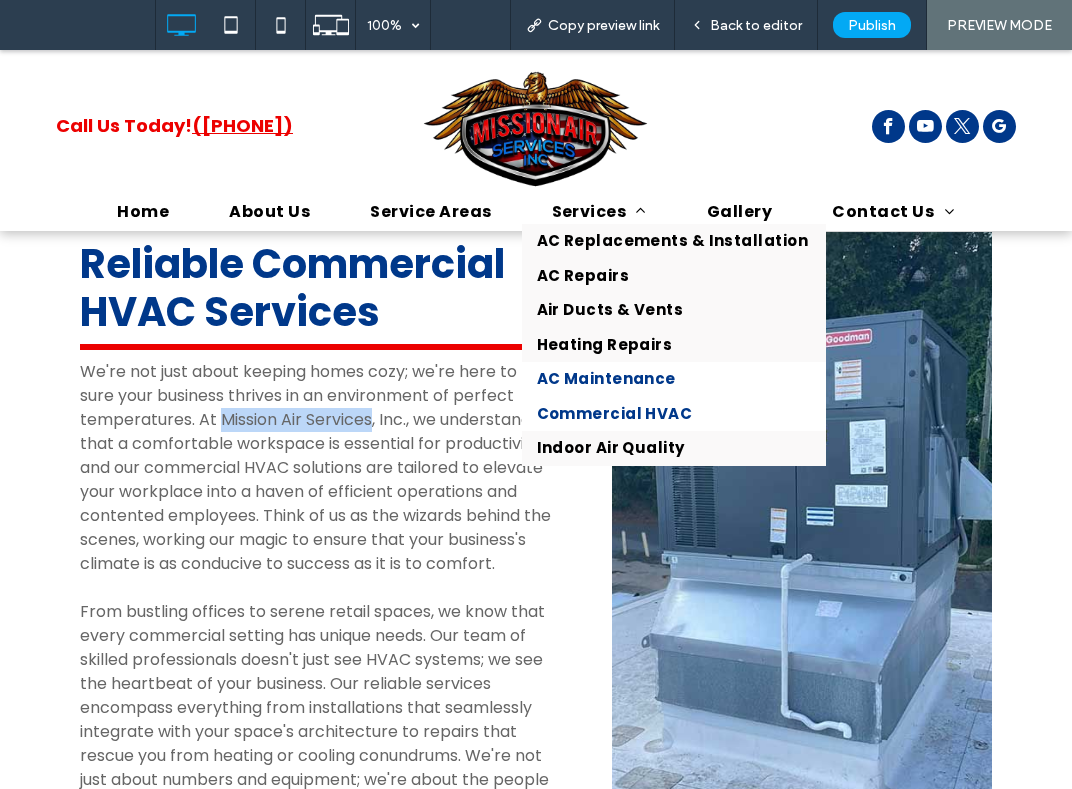click on "AC Maintenance" at bounding box center (606, 379) 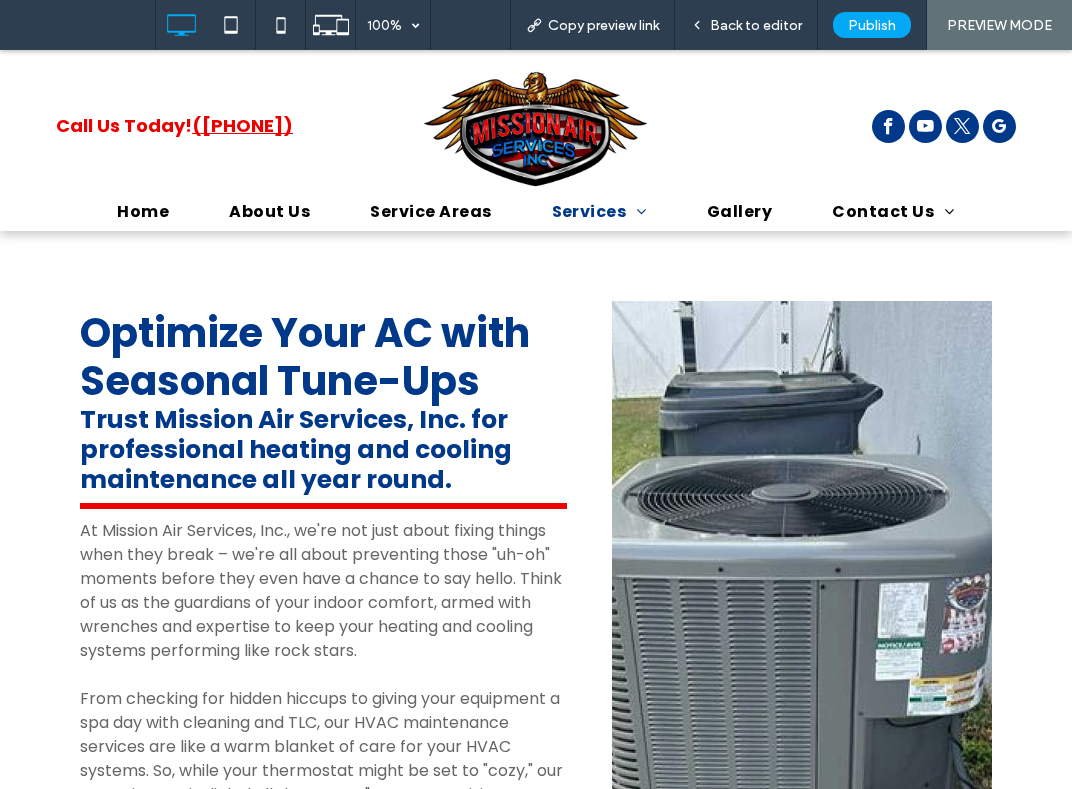 scroll, scrollTop: 0, scrollLeft: 0, axis: both 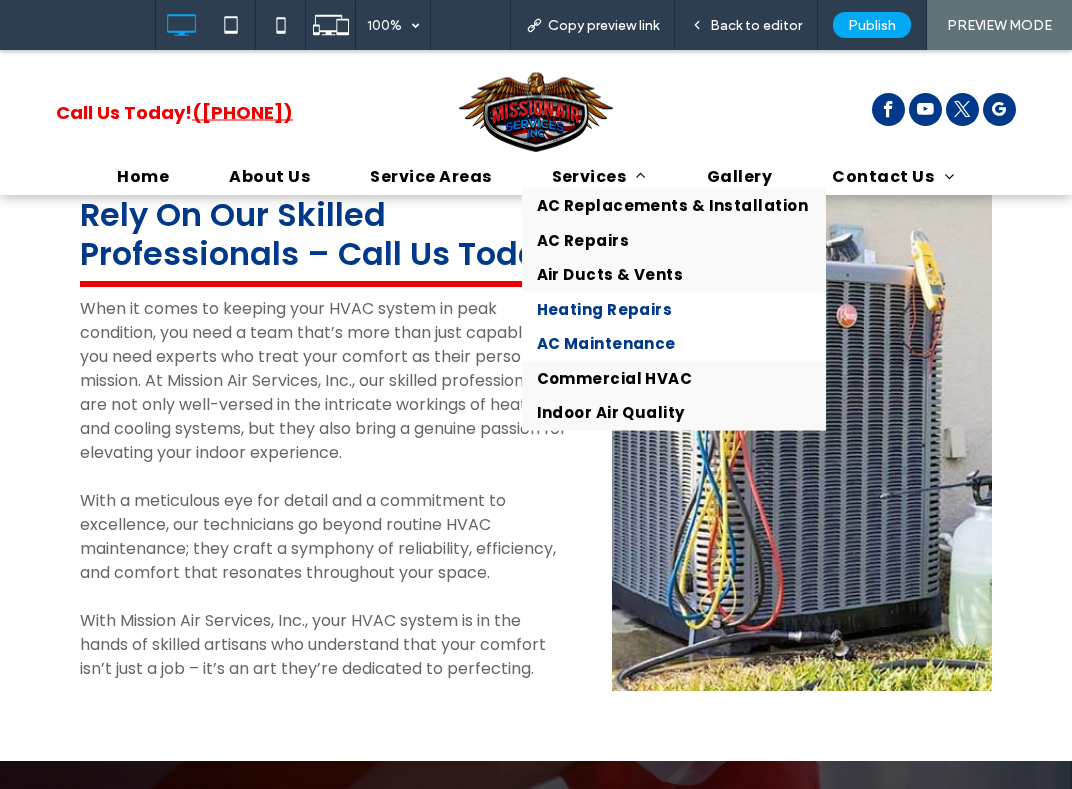 click on "Heating Repairs" at bounding box center (605, 309) 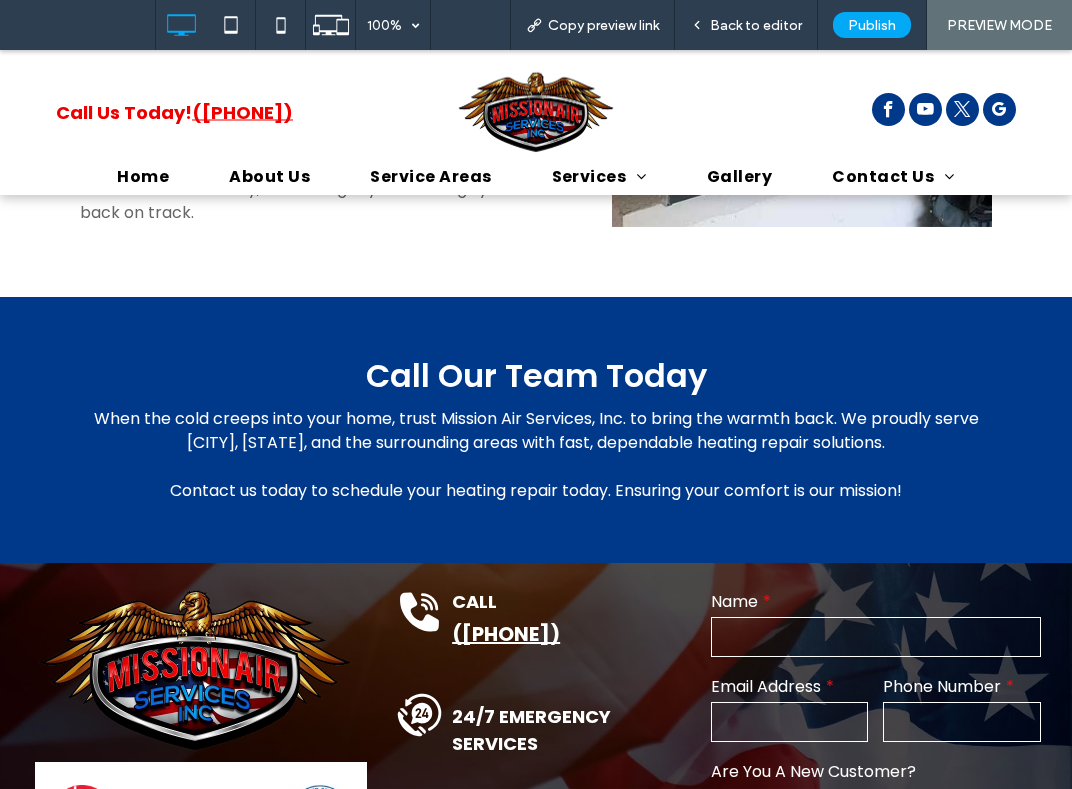 scroll, scrollTop: 0, scrollLeft: 0, axis: both 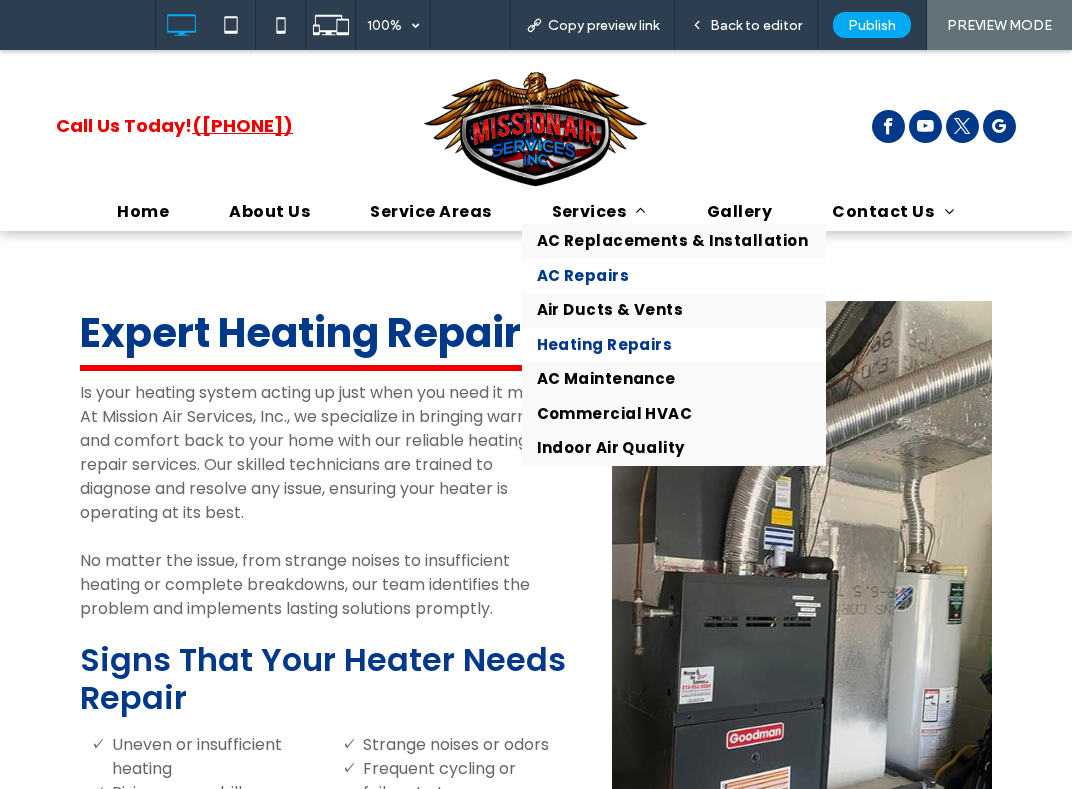 drag, startPoint x: 576, startPoint y: 267, endPoint x: 624, endPoint y: 284, distance: 50.92151 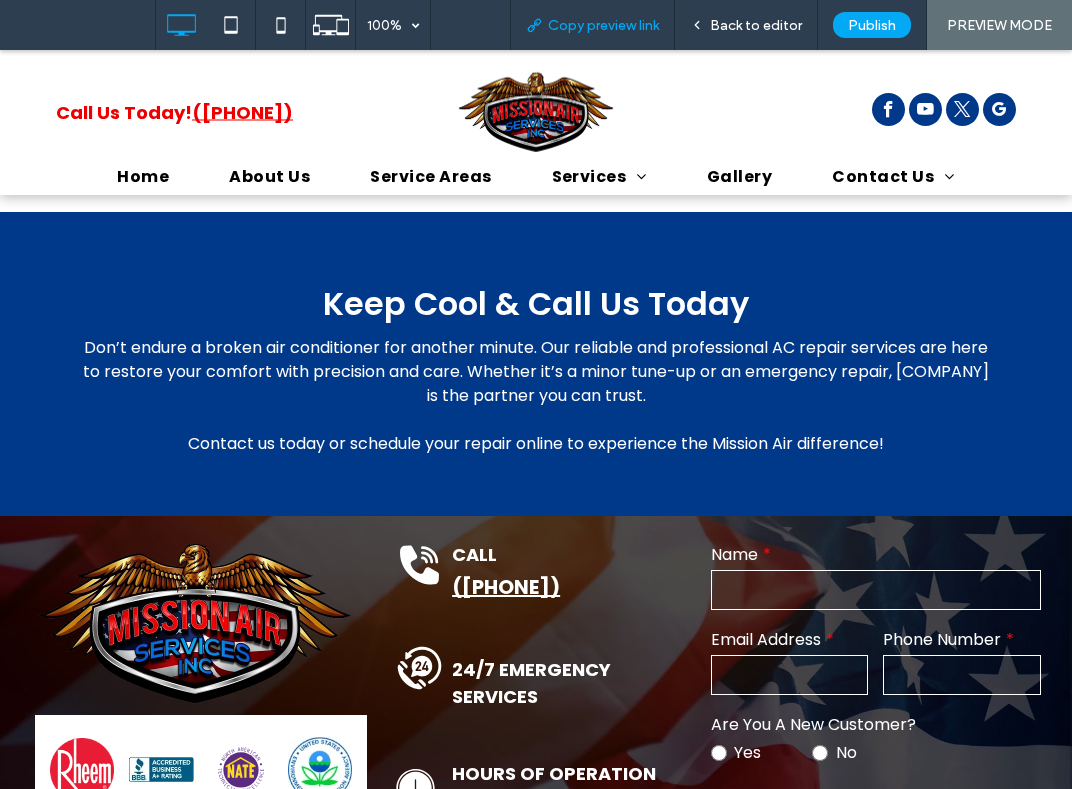 scroll, scrollTop: 81, scrollLeft: 0, axis: vertical 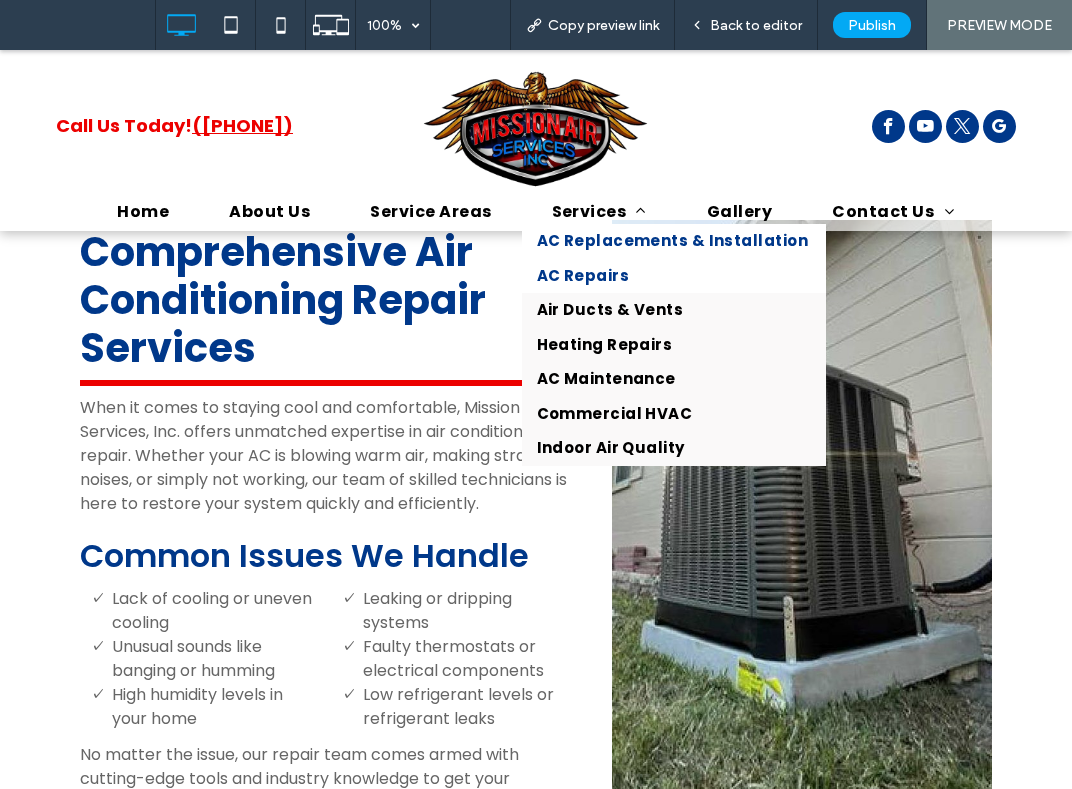 drag, startPoint x: 574, startPoint y: 233, endPoint x: 580, endPoint y: 282, distance: 49.365982 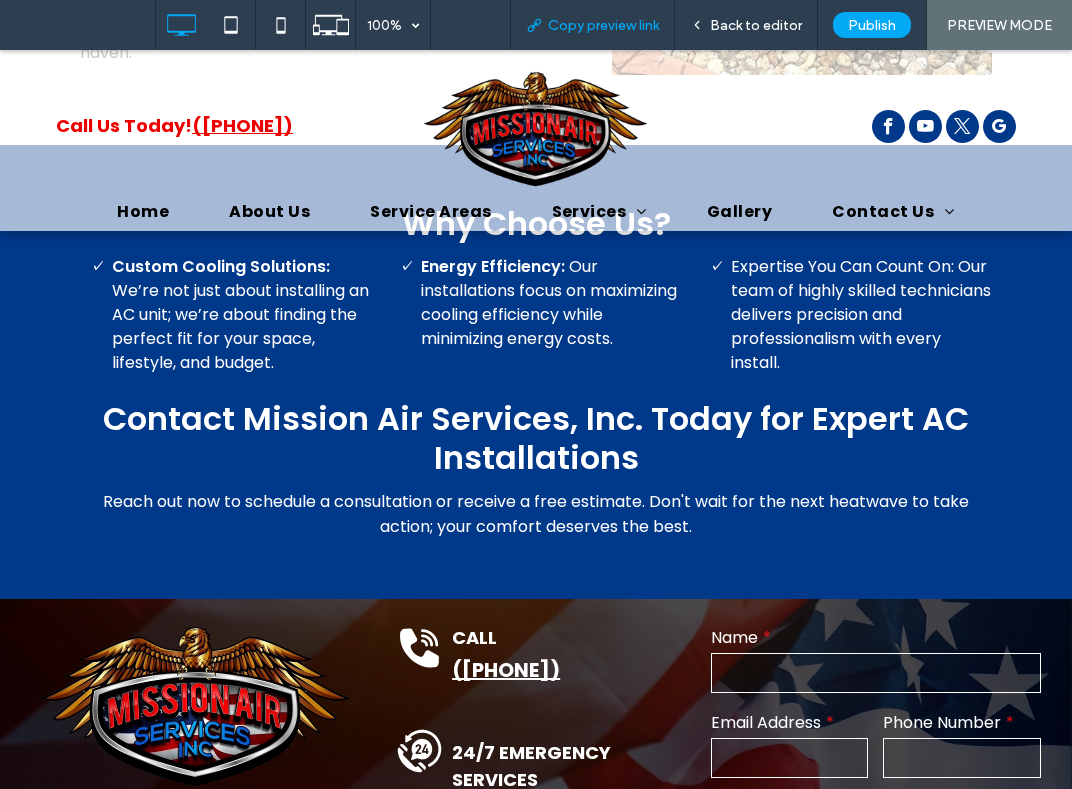 scroll, scrollTop: 93, scrollLeft: 0, axis: vertical 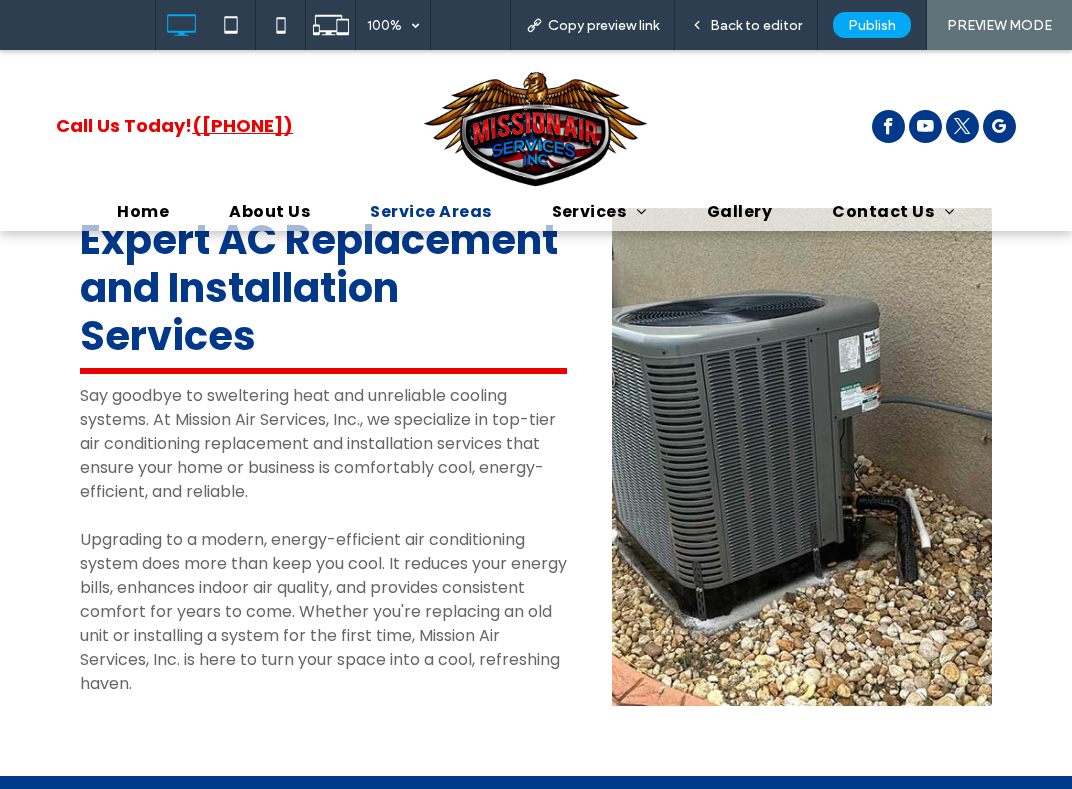 drag, startPoint x: 436, startPoint y: 206, endPoint x: 614, endPoint y: 220, distance: 178.54971 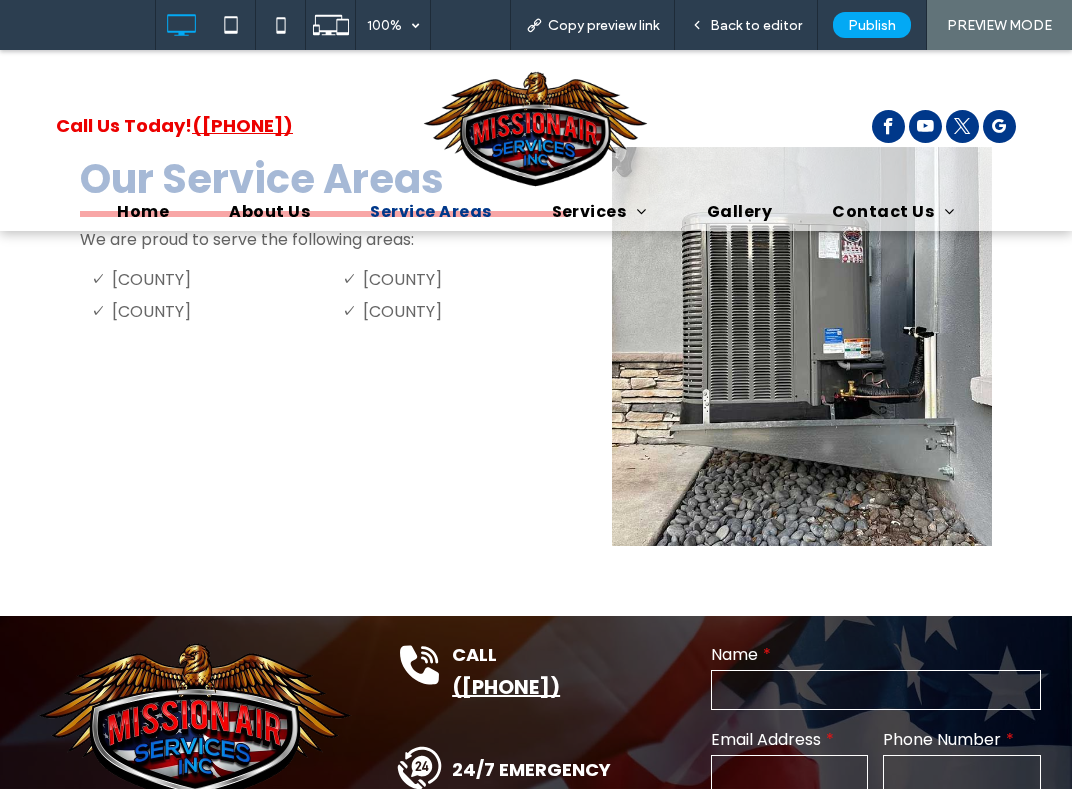 scroll, scrollTop: 0, scrollLeft: 0, axis: both 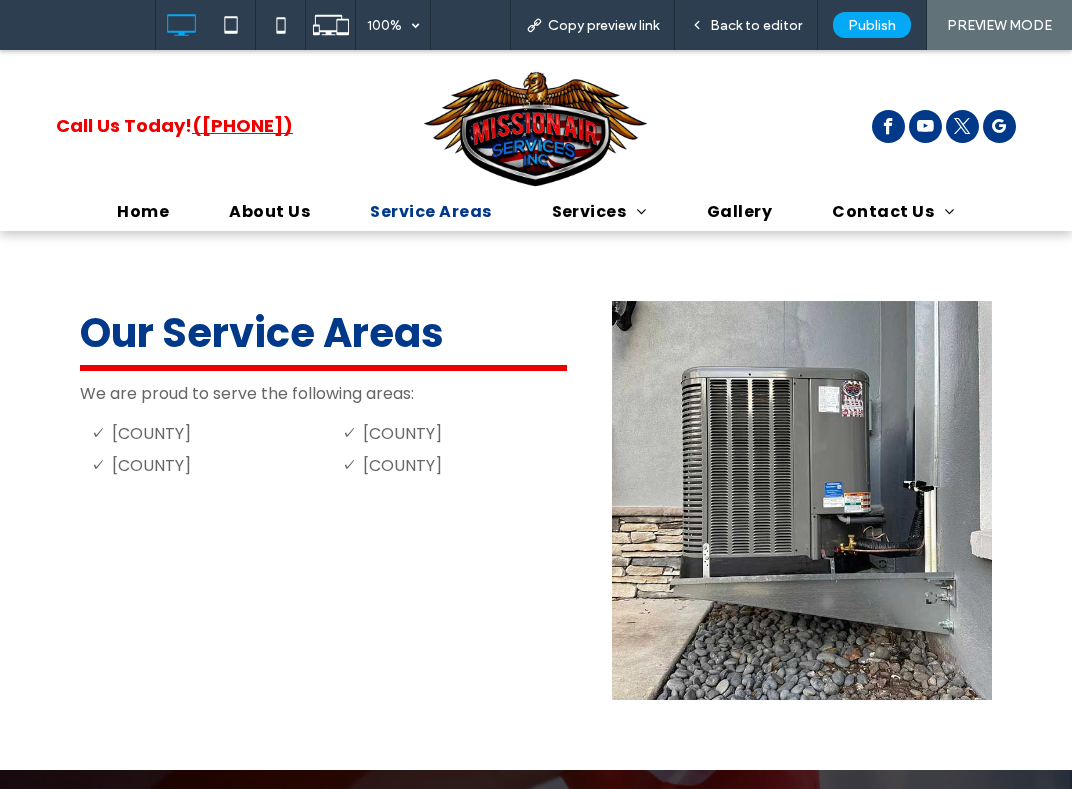 drag, startPoint x: 442, startPoint y: 207, endPoint x: 445, endPoint y: 256, distance: 49.09175 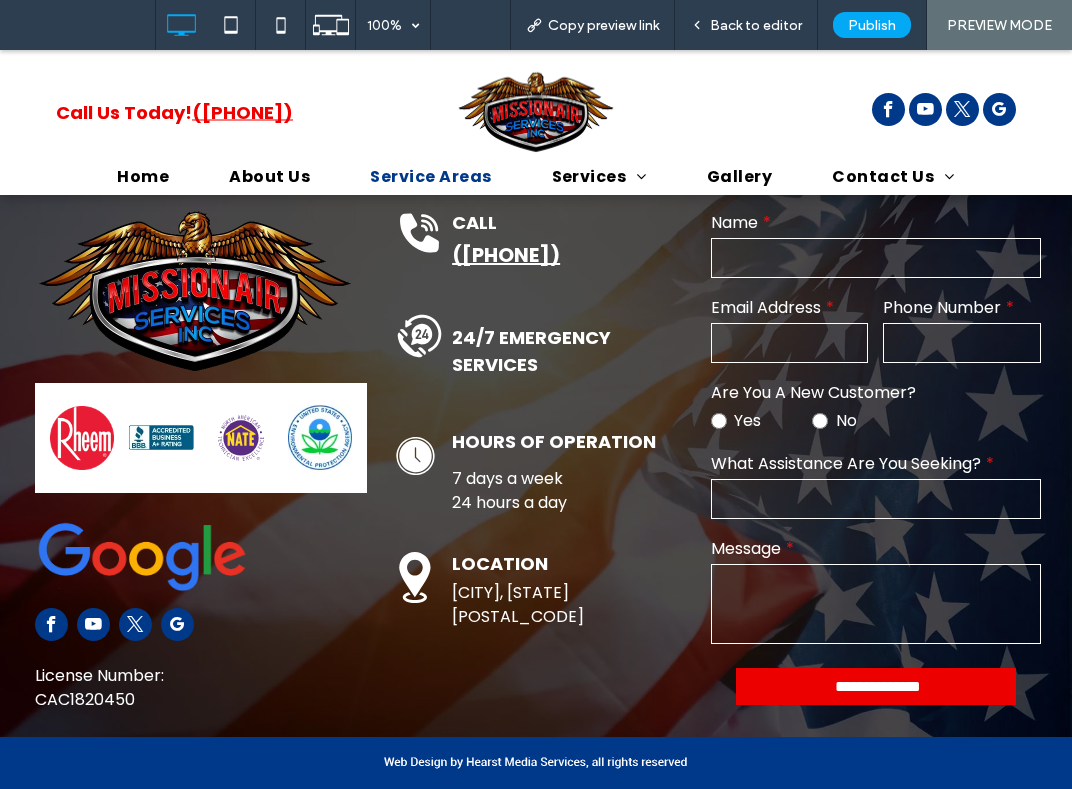 scroll, scrollTop: 0, scrollLeft: 0, axis: both 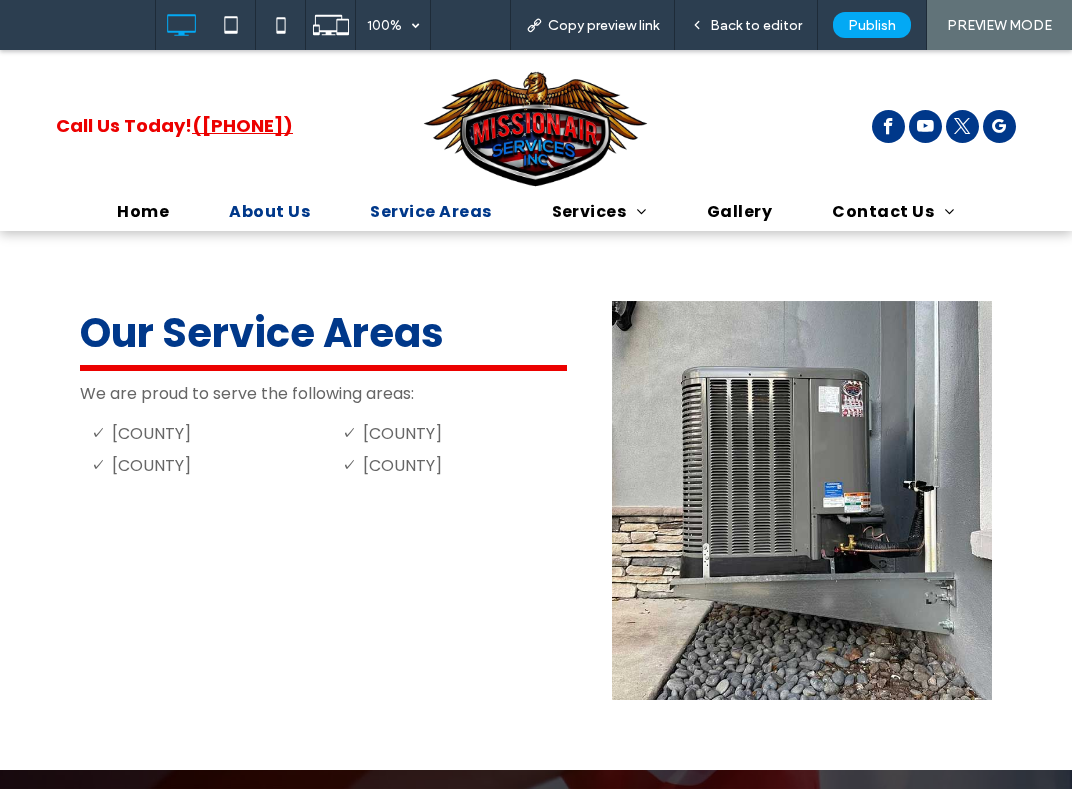 click on "About Us" at bounding box center (269, 212) 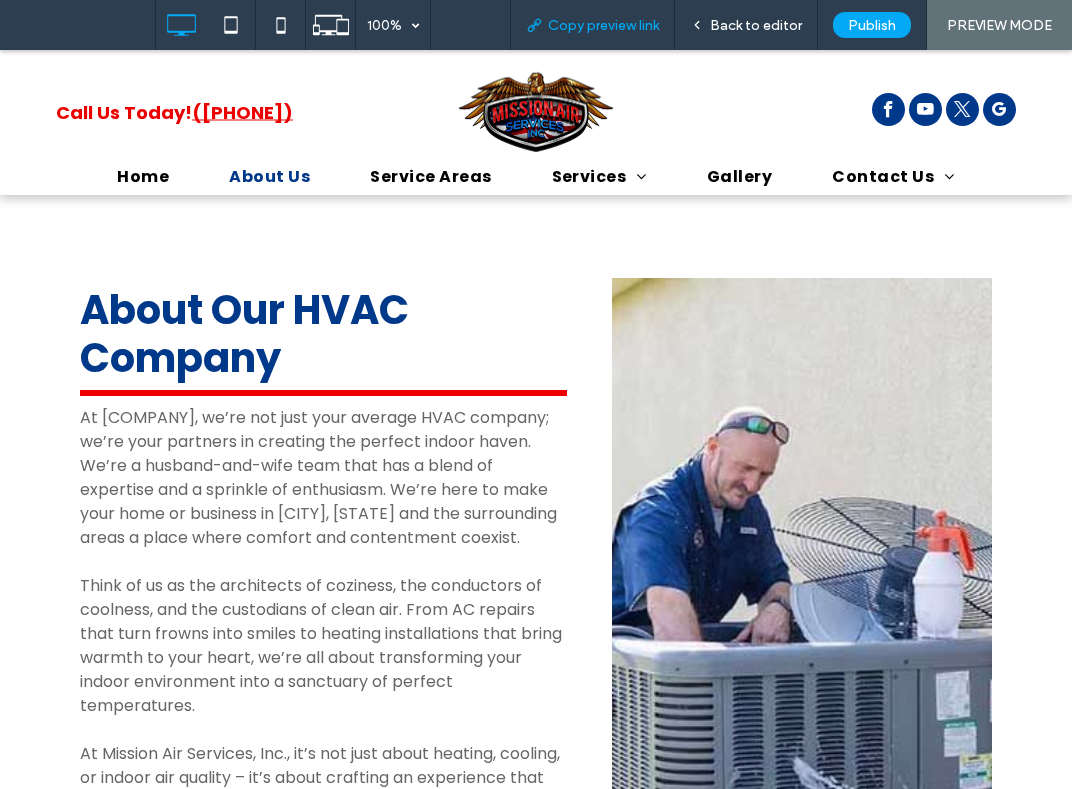 scroll, scrollTop: 525, scrollLeft: 0, axis: vertical 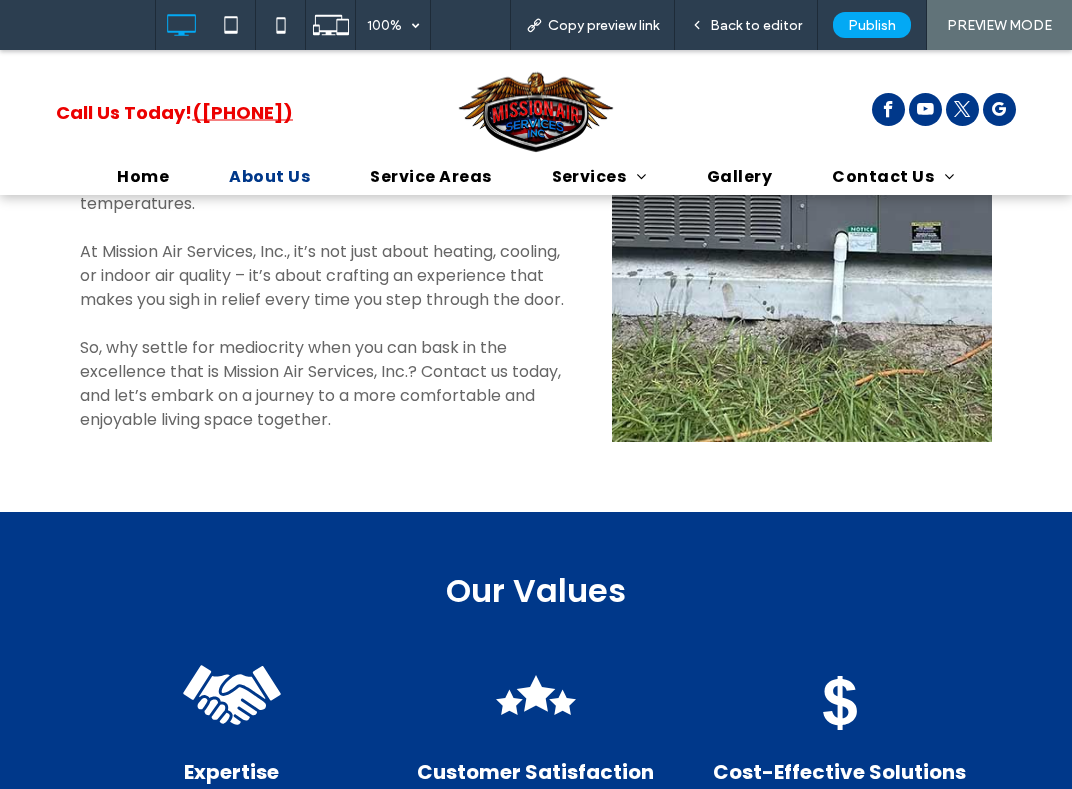 click on "About Us" at bounding box center (269, 177) 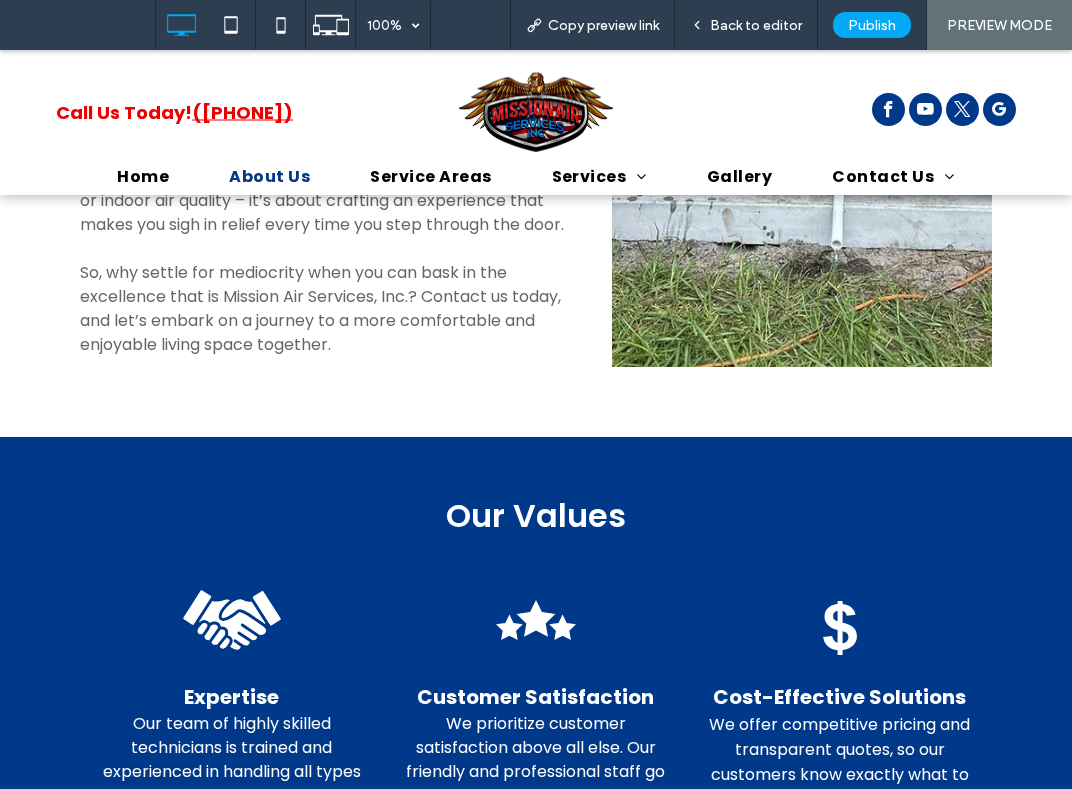 scroll, scrollTop: 0, scrollLeft: 0, axis: both 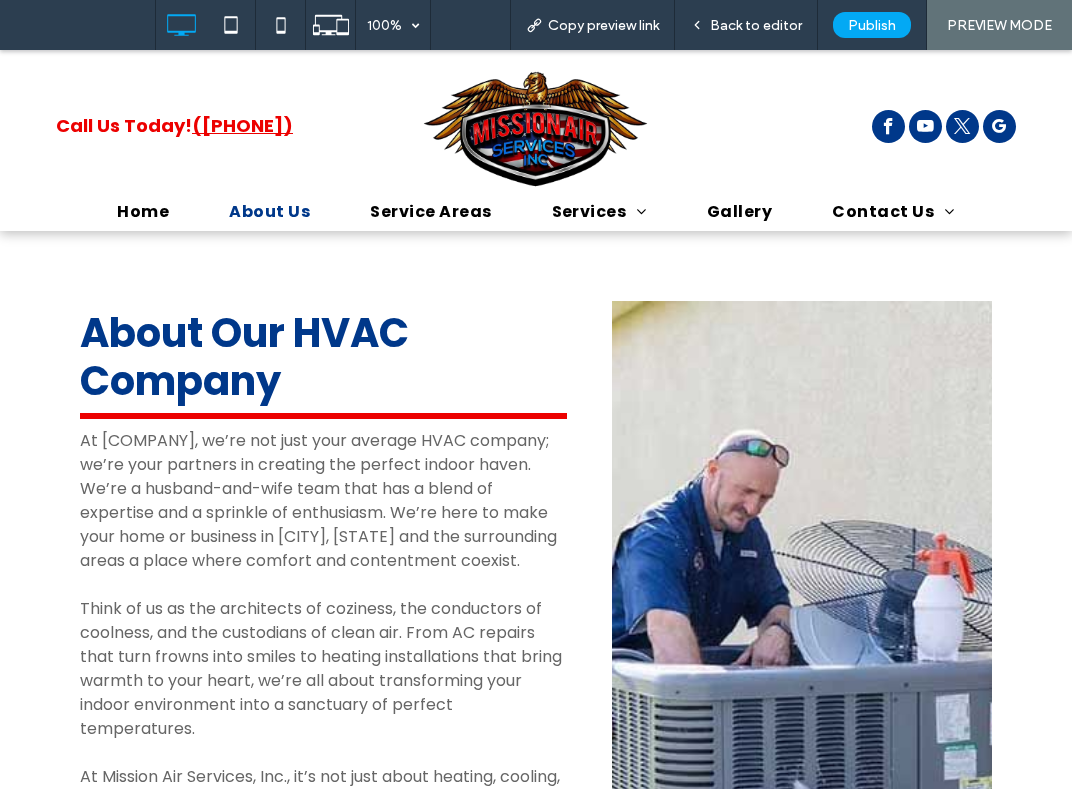 click on "About Us" at bounding box center (269, 212) 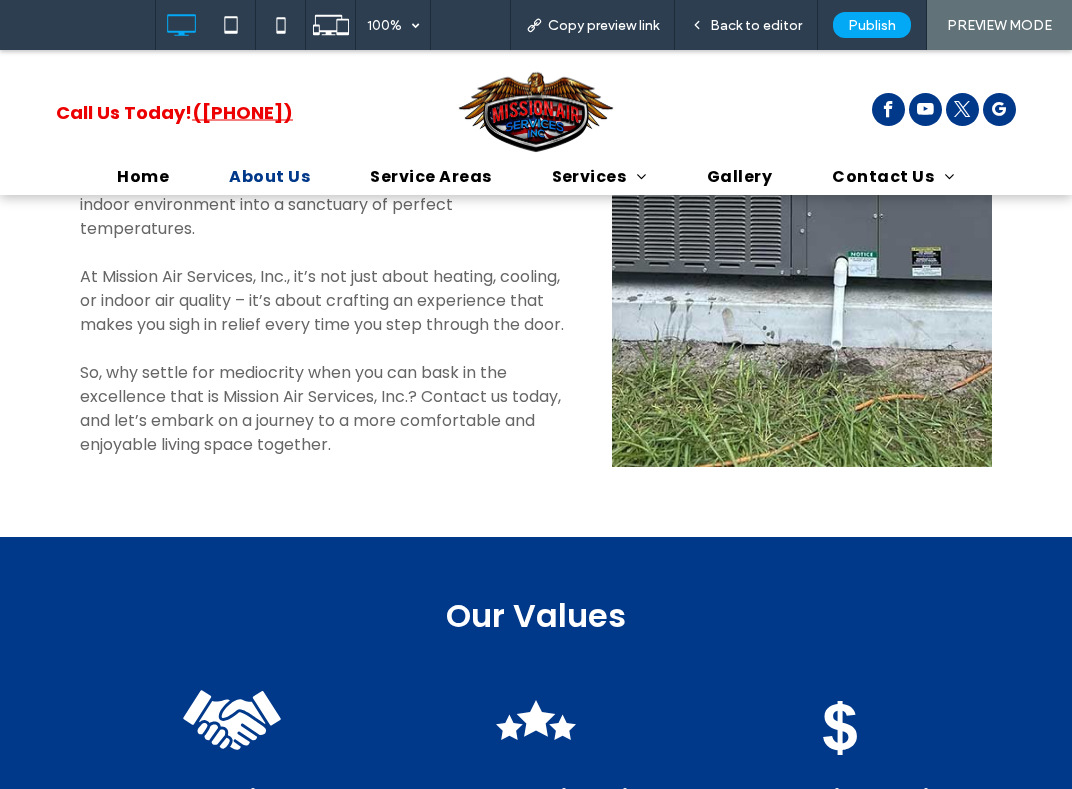 scroll, scrollTop: 0, scrollLeft: 0, axis: both 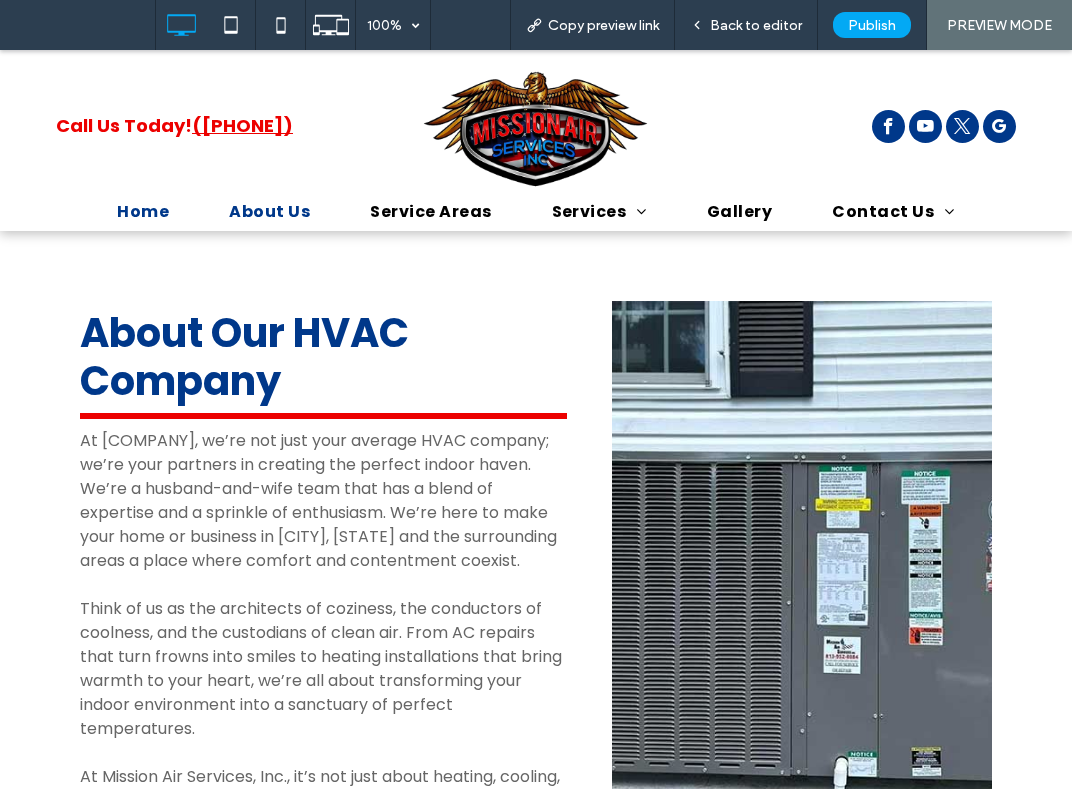 click on "Home" at bounding box center (143, 212) 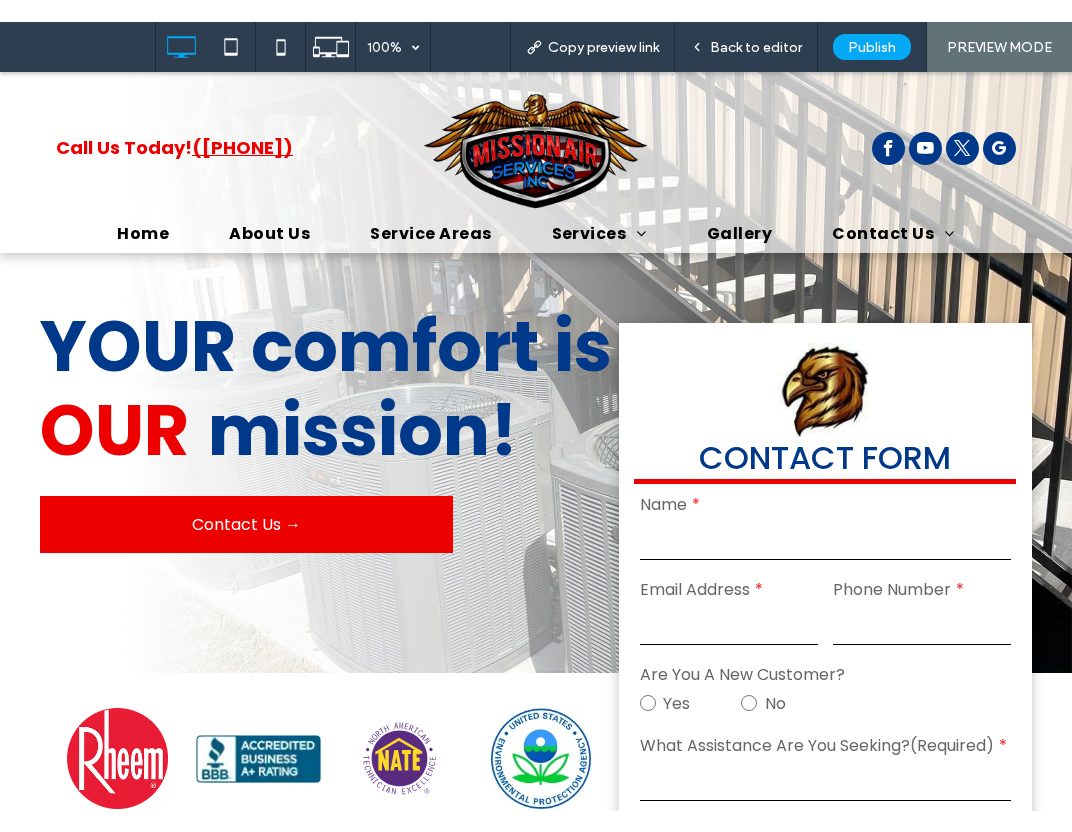 scroll, scrollTop: 0, scrollLeft: 0, axis: both 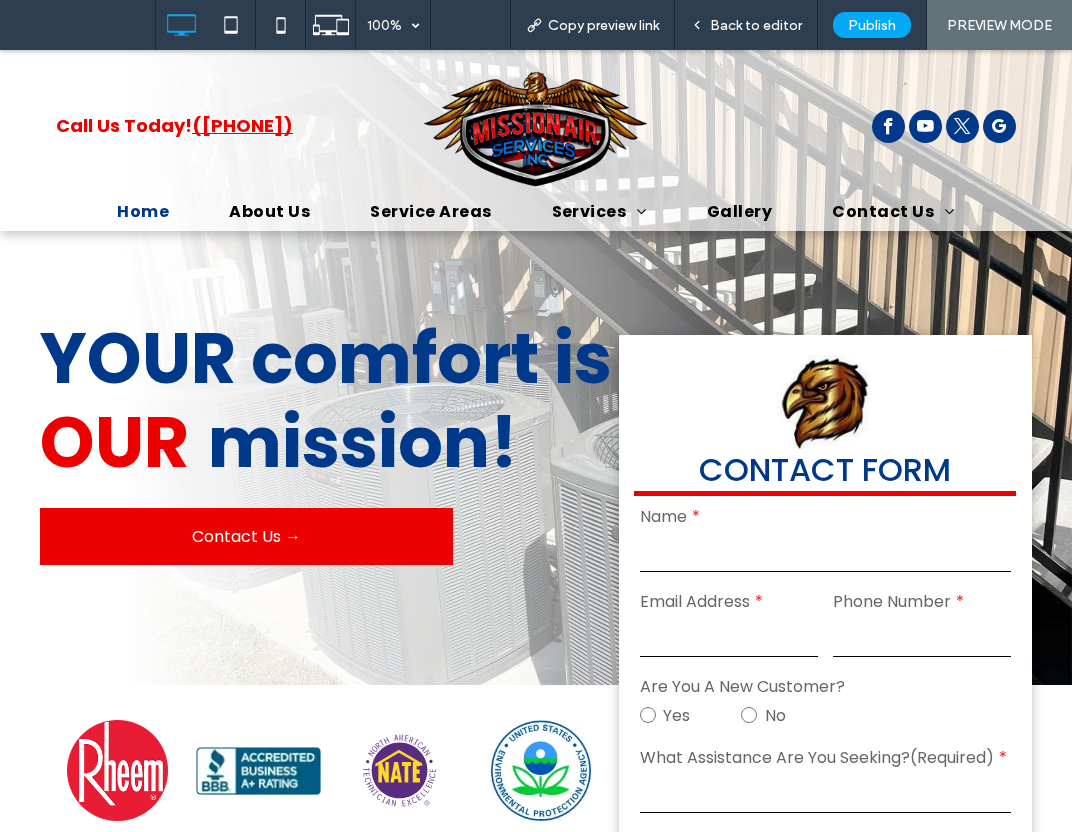drag, startPoint x: 143, startPoint y: 212, endPoint x: 443, endPoint y: 443, distance: 378.63043 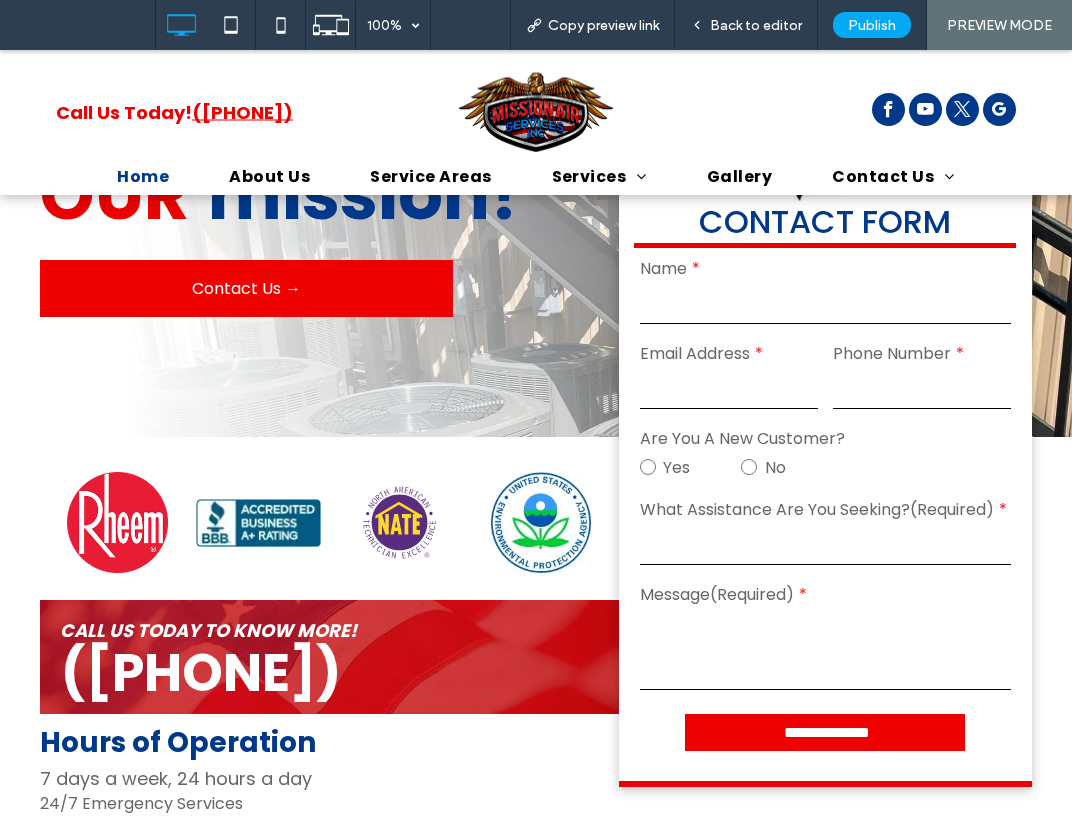 scroll, scrollTop: 0, scrollLeft: 0, axis: both 